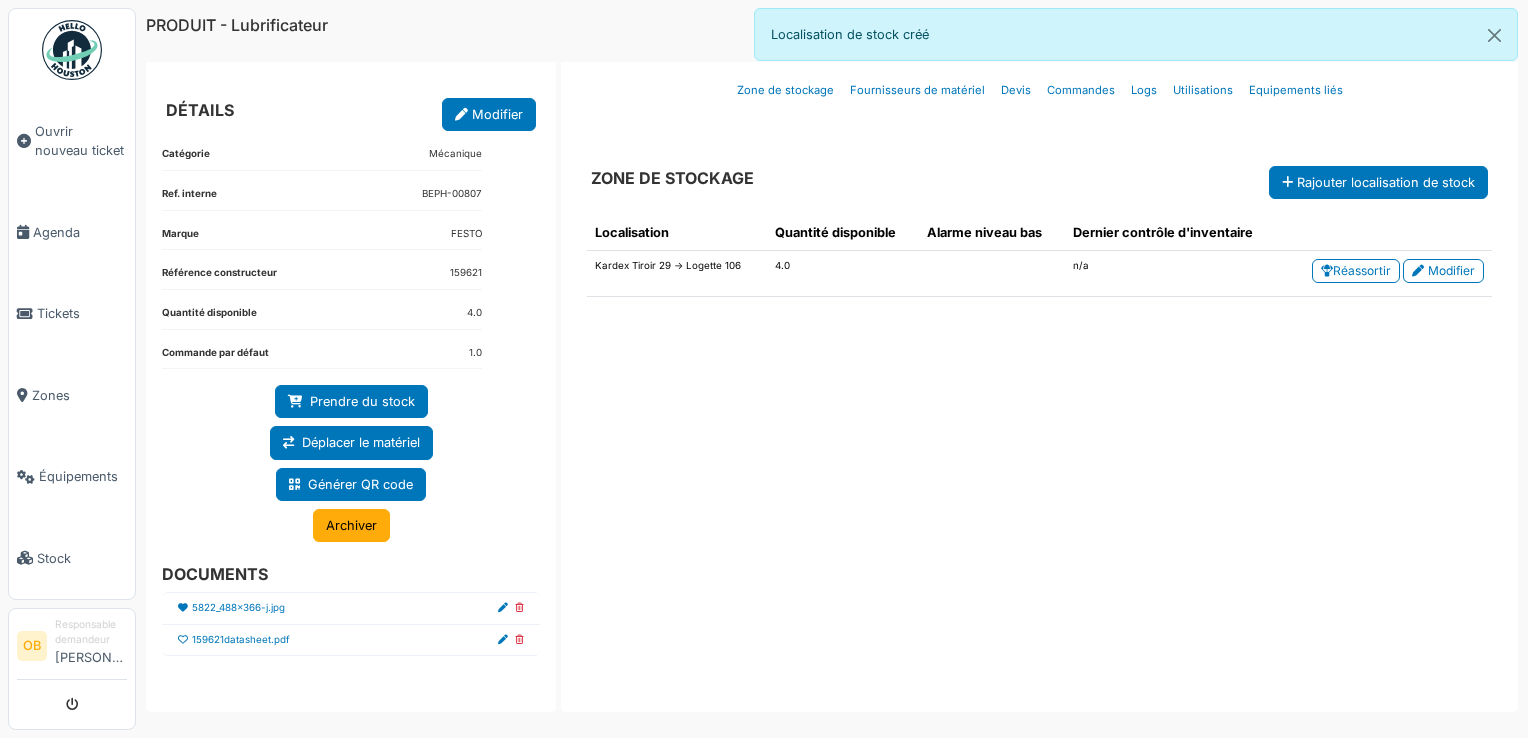 scroll, scrollTop: 0, scrollLeft: 0, axis: both 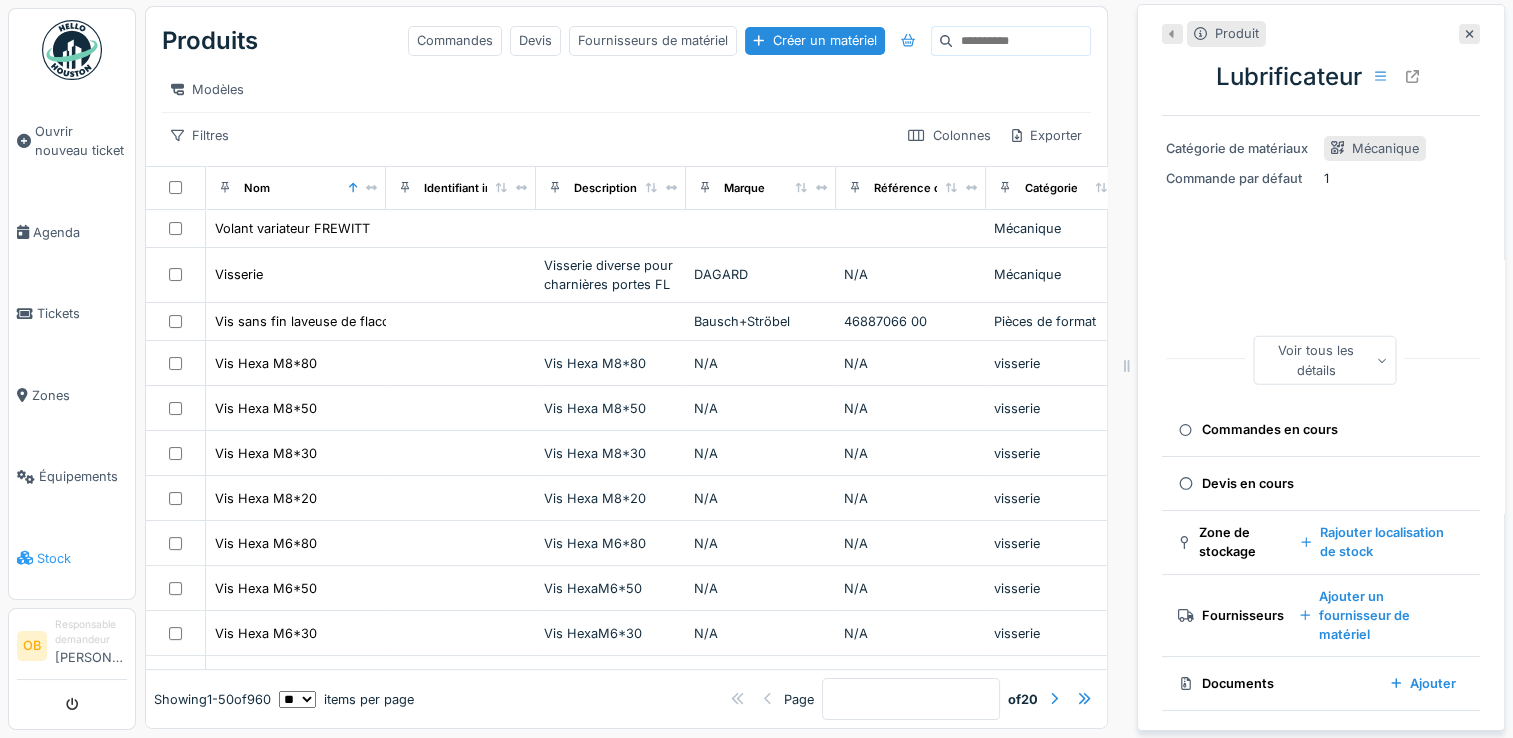 click on "Stock" at bounding box center (72, 557) 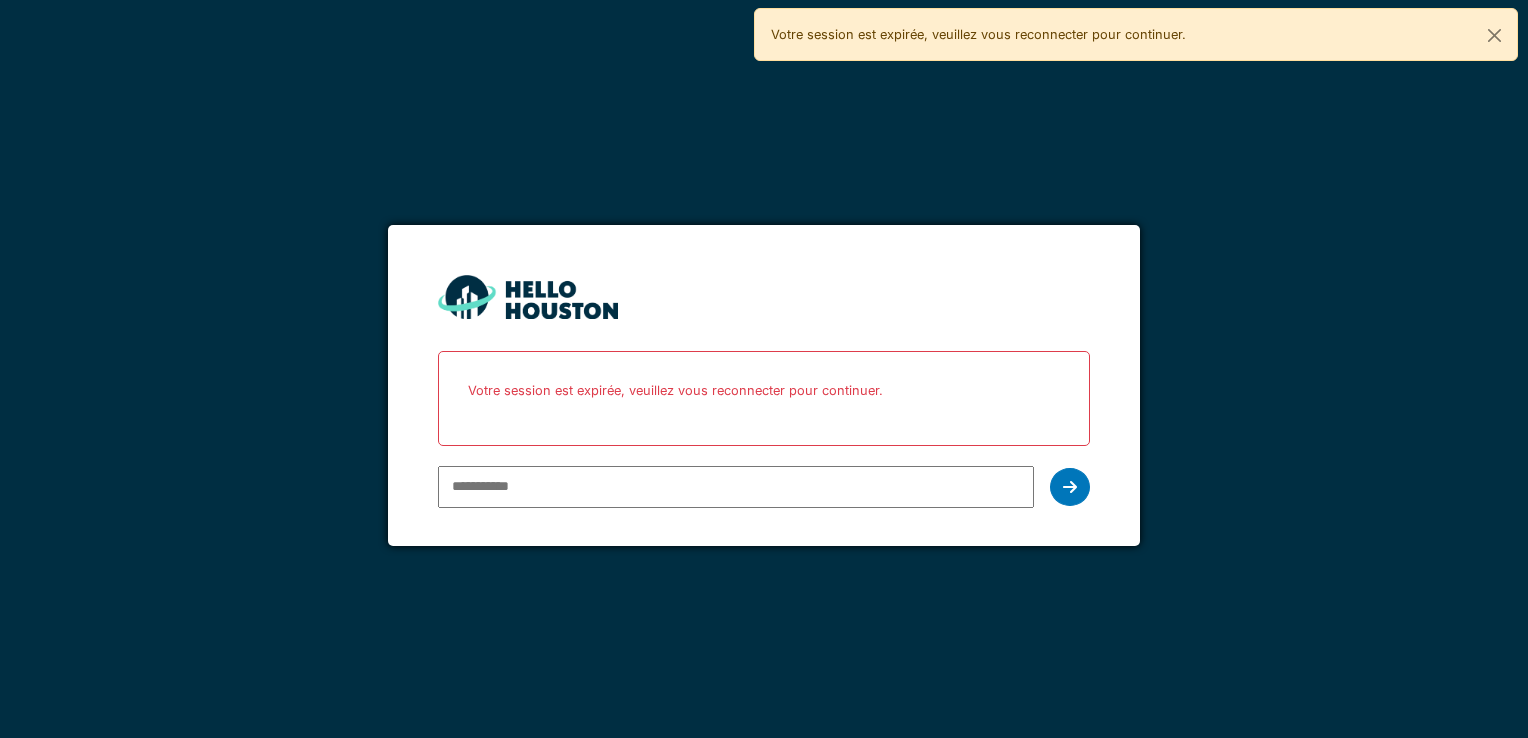 scroll, scrollTop: 0, scrollLeft: 0, axis: both 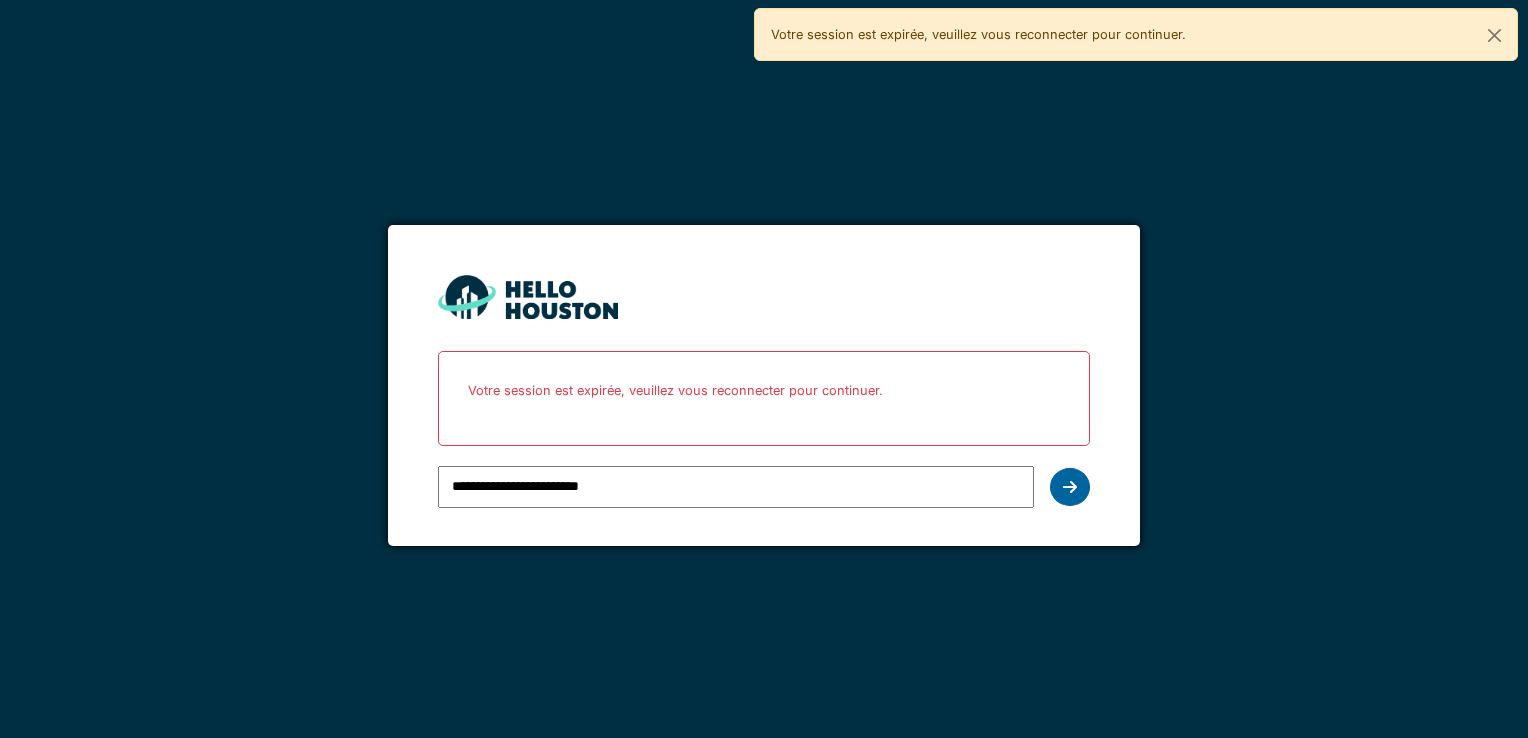 click at bounding box center (1070, 487) 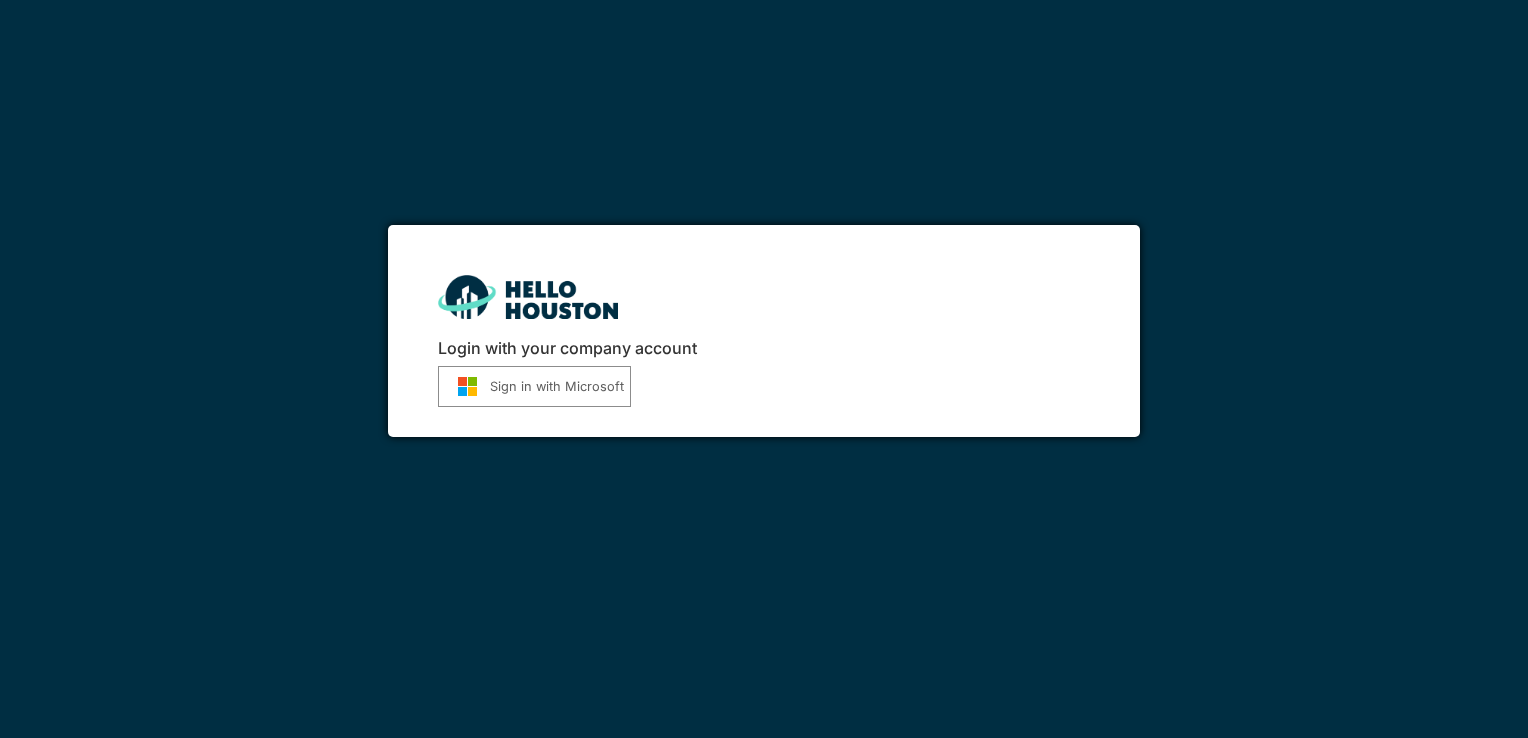 scroll, scrollTop: 0, scrollLeft: 0, axis: both 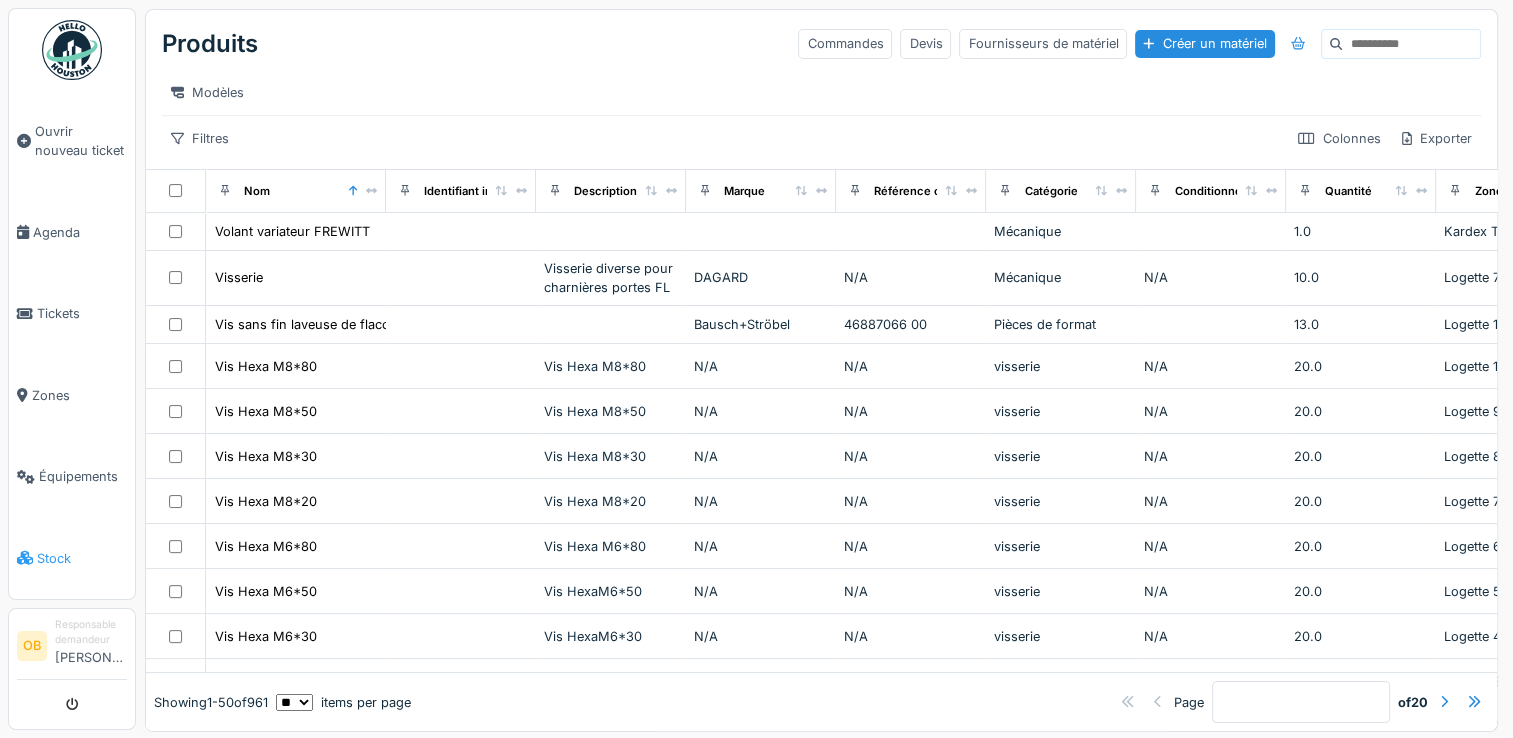 click on "Stock" at bounding box center (82, 558) 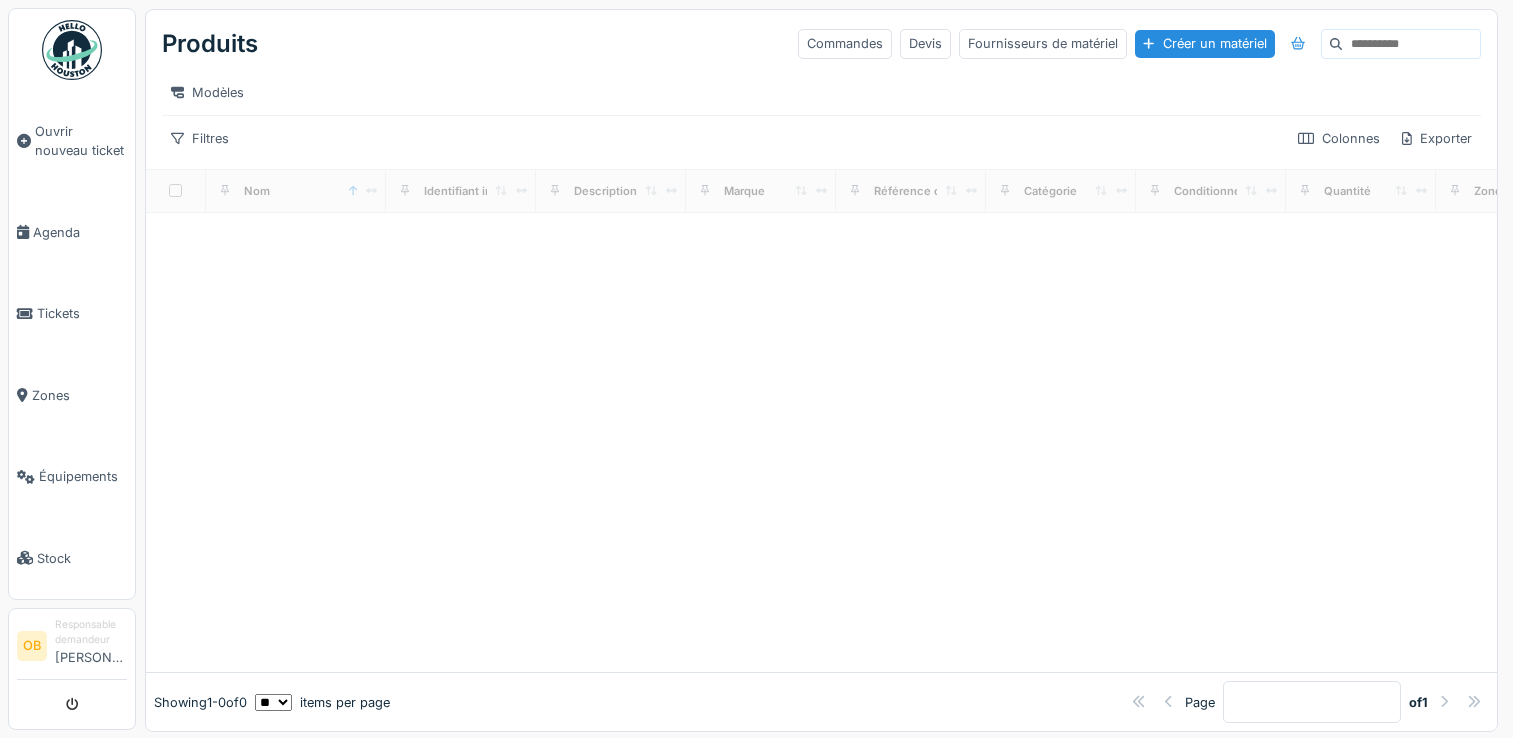 scroll, scrollTop: 0, scrollLeft: 0, axis: both 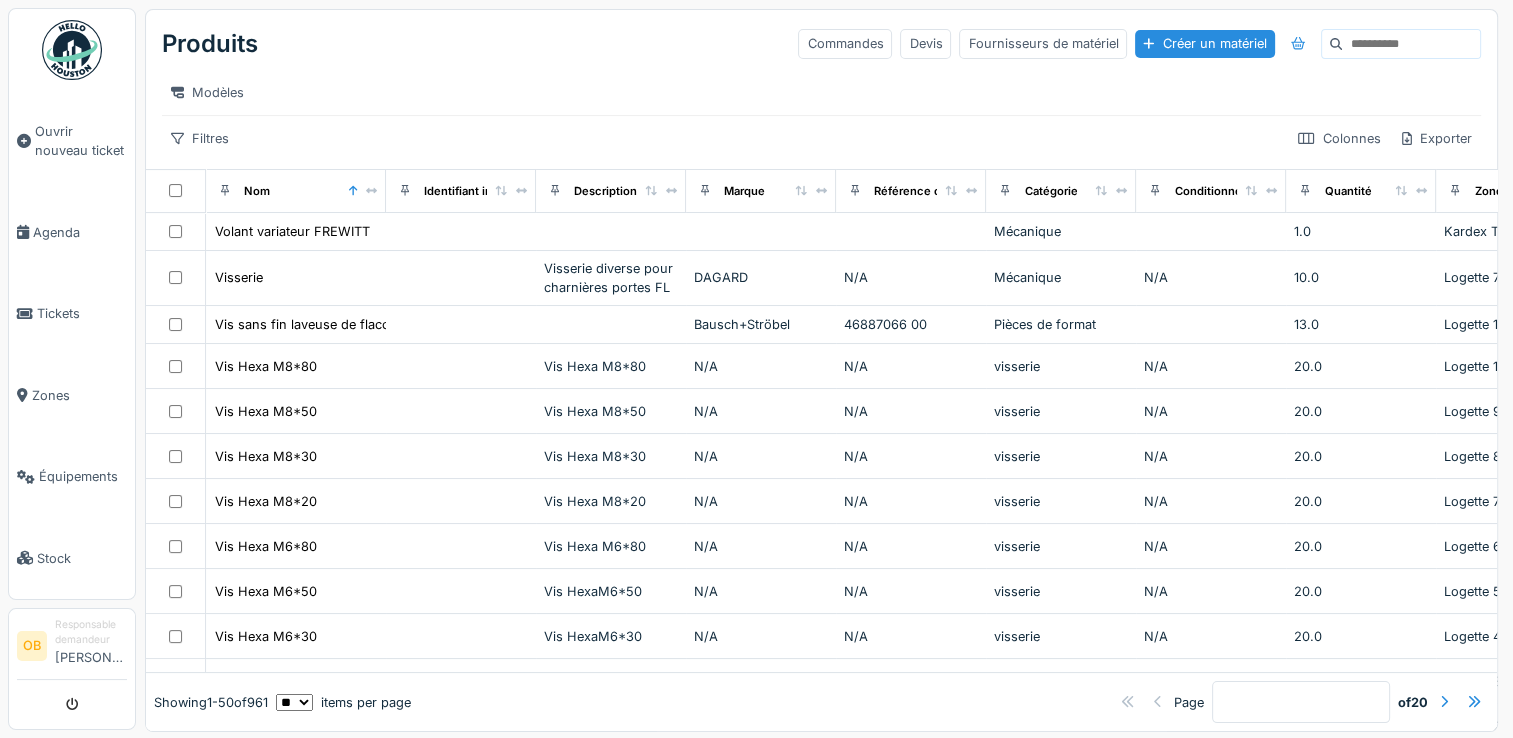 click at bounding box center [1411, 44] 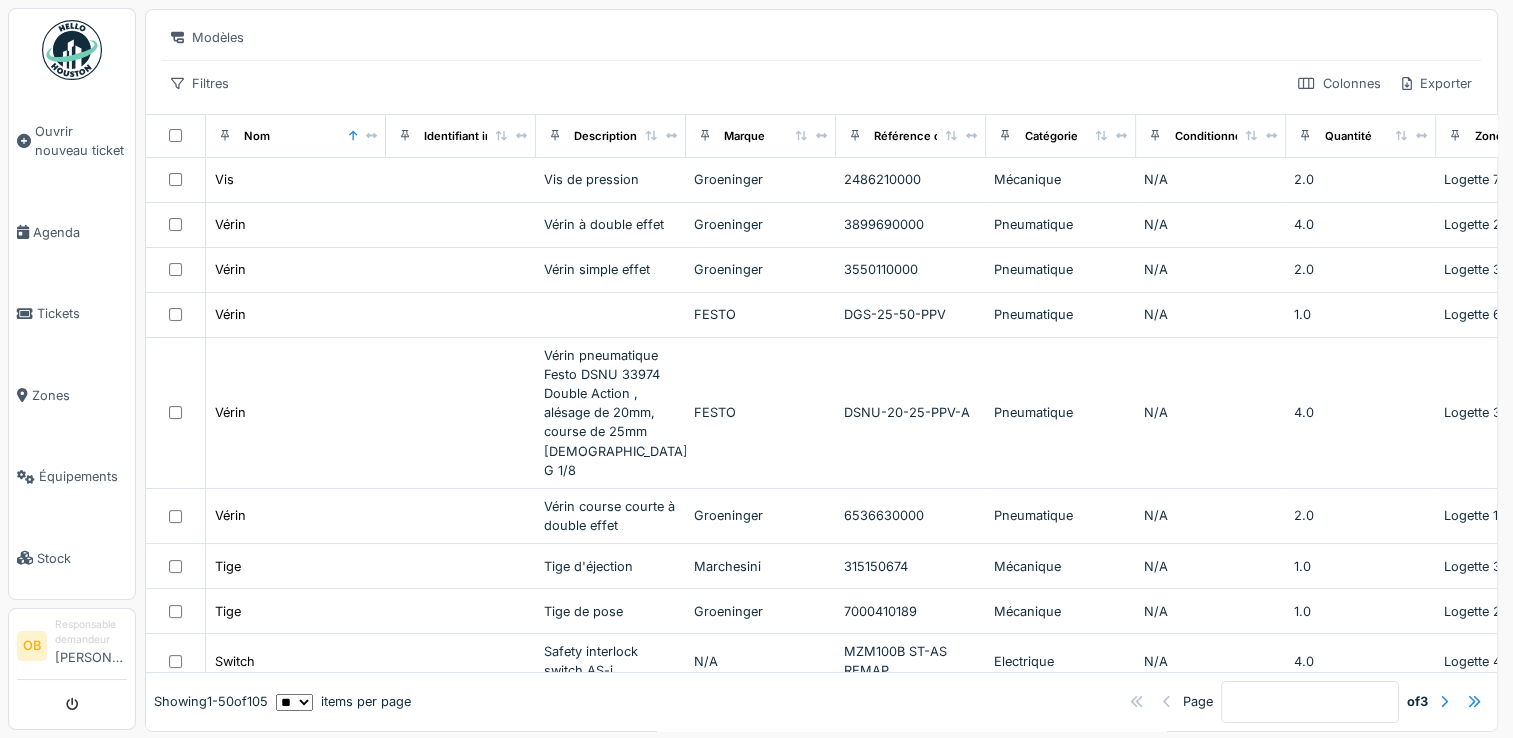 scroll, scrollTop: 0, scrollLeft: 0, axis: both 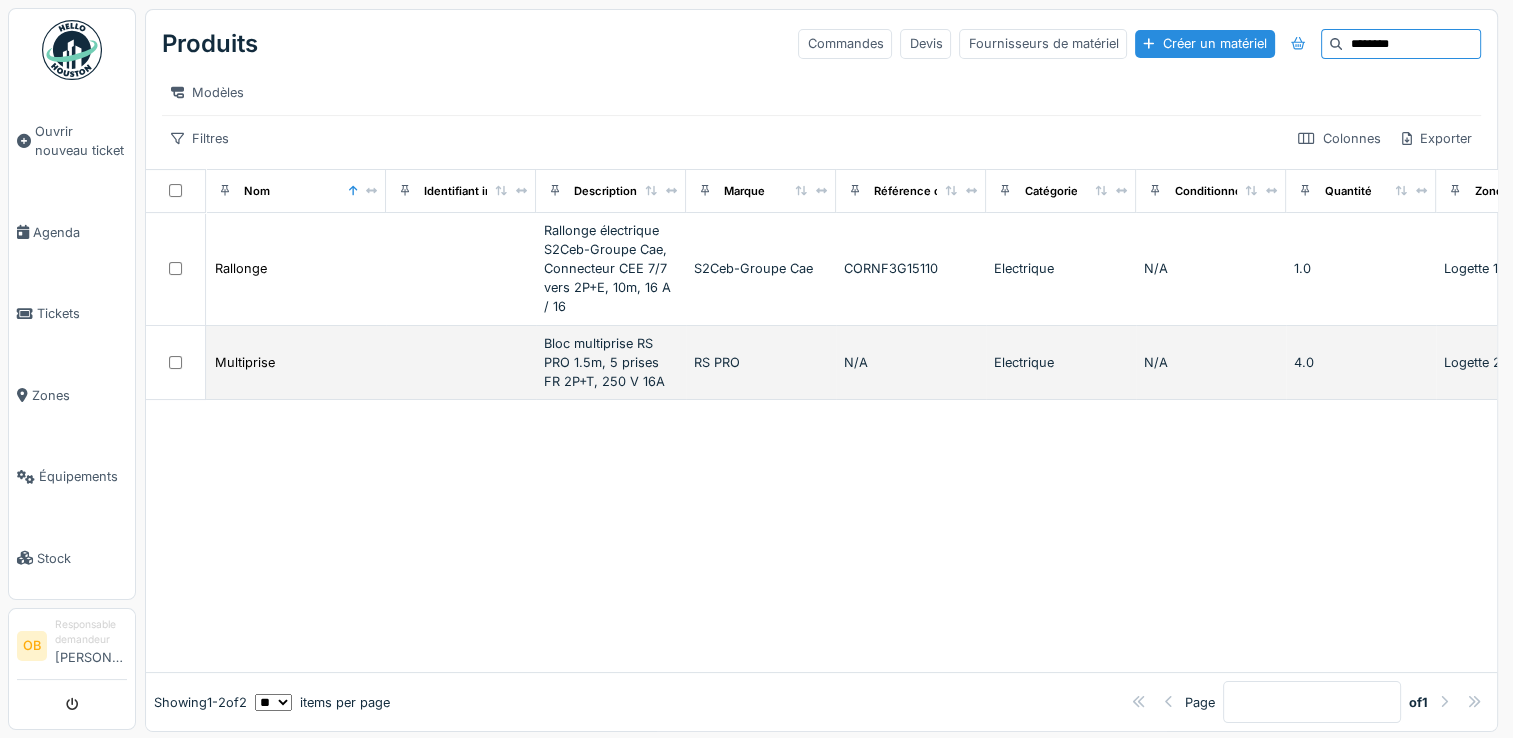 type on "********" 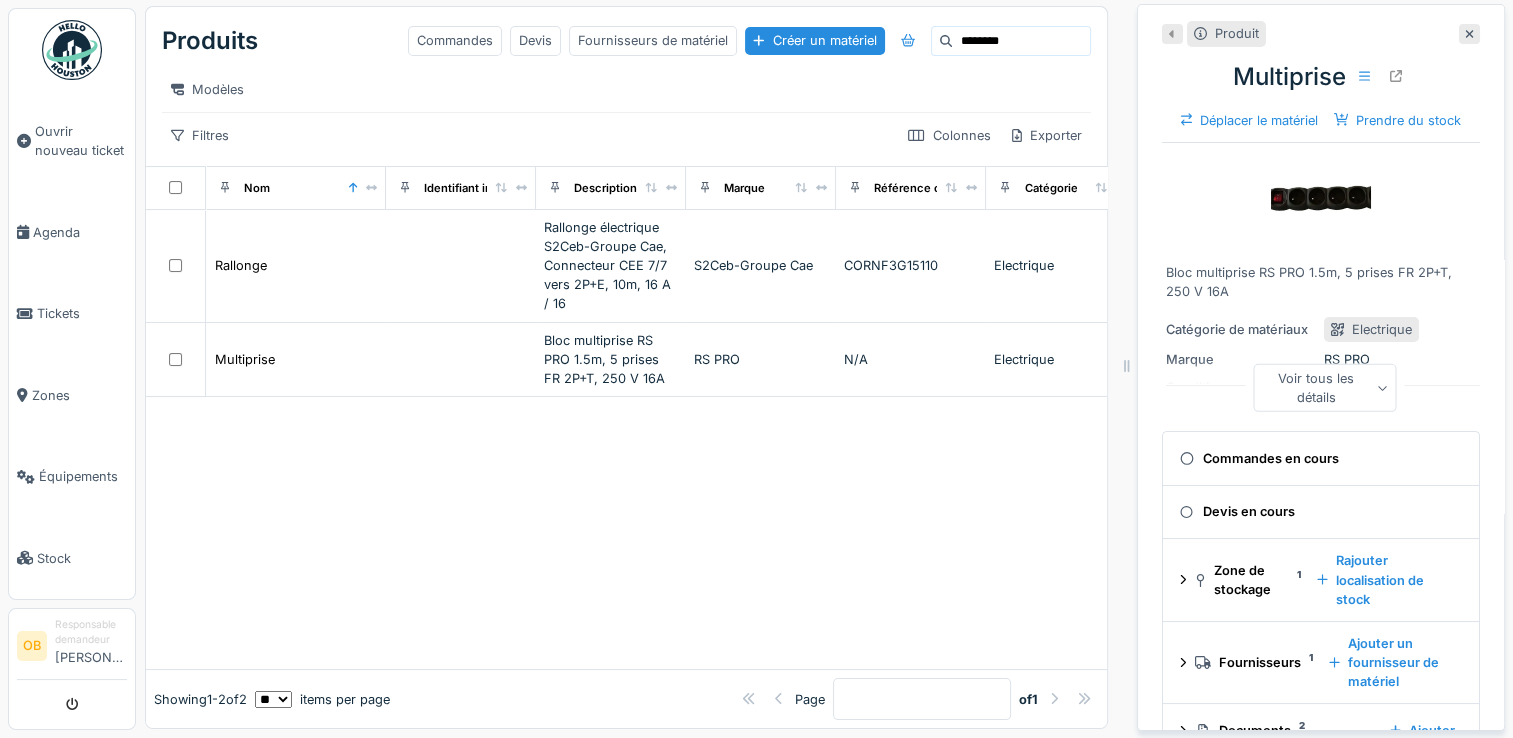 scroll, scrollTop: 18, scrollLeft: 0, axis: vertical 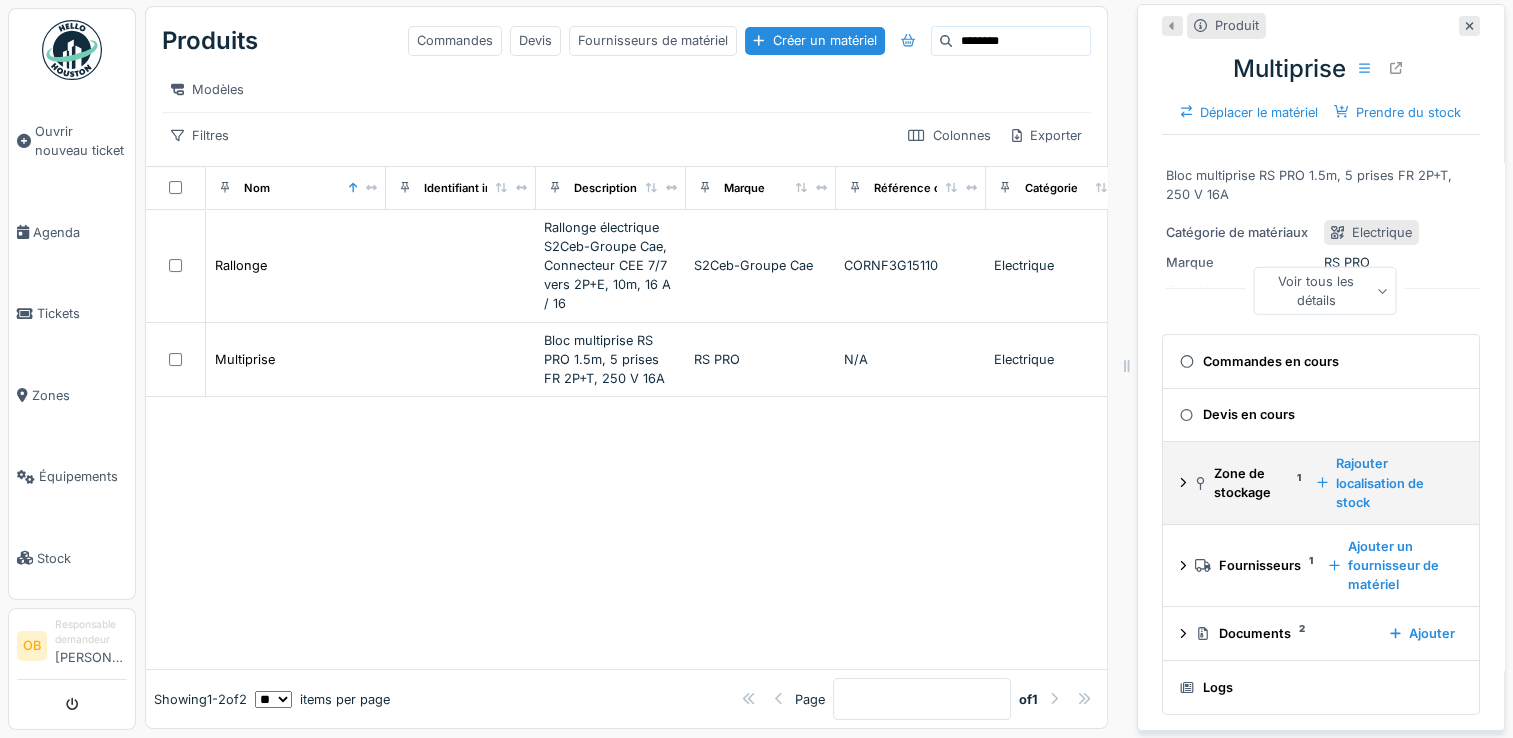 click on "Zone de stockage 1 Rajouter localisation de stock" at bounding box center [1321, 483] 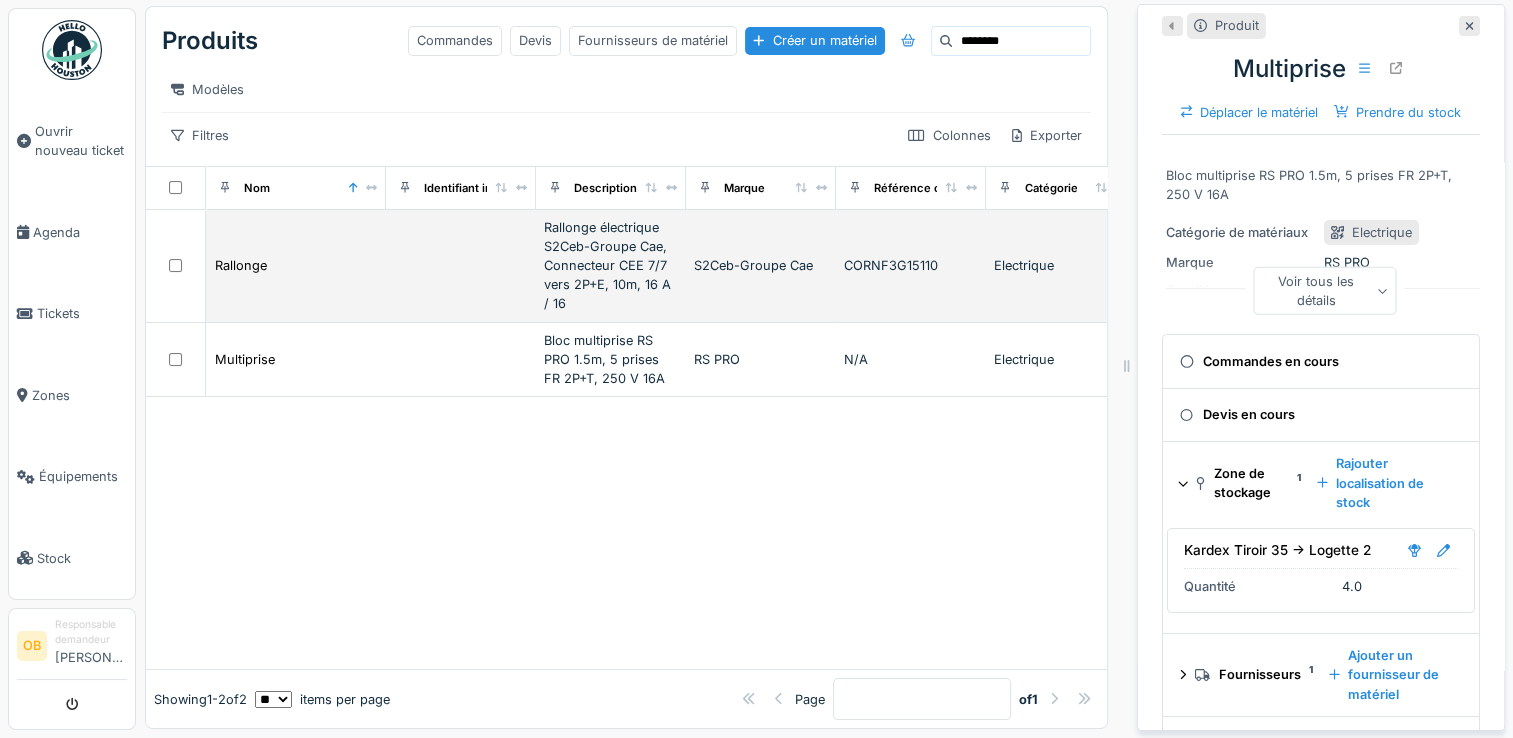 click on "Rallonge" at bounding box center [296, 266] 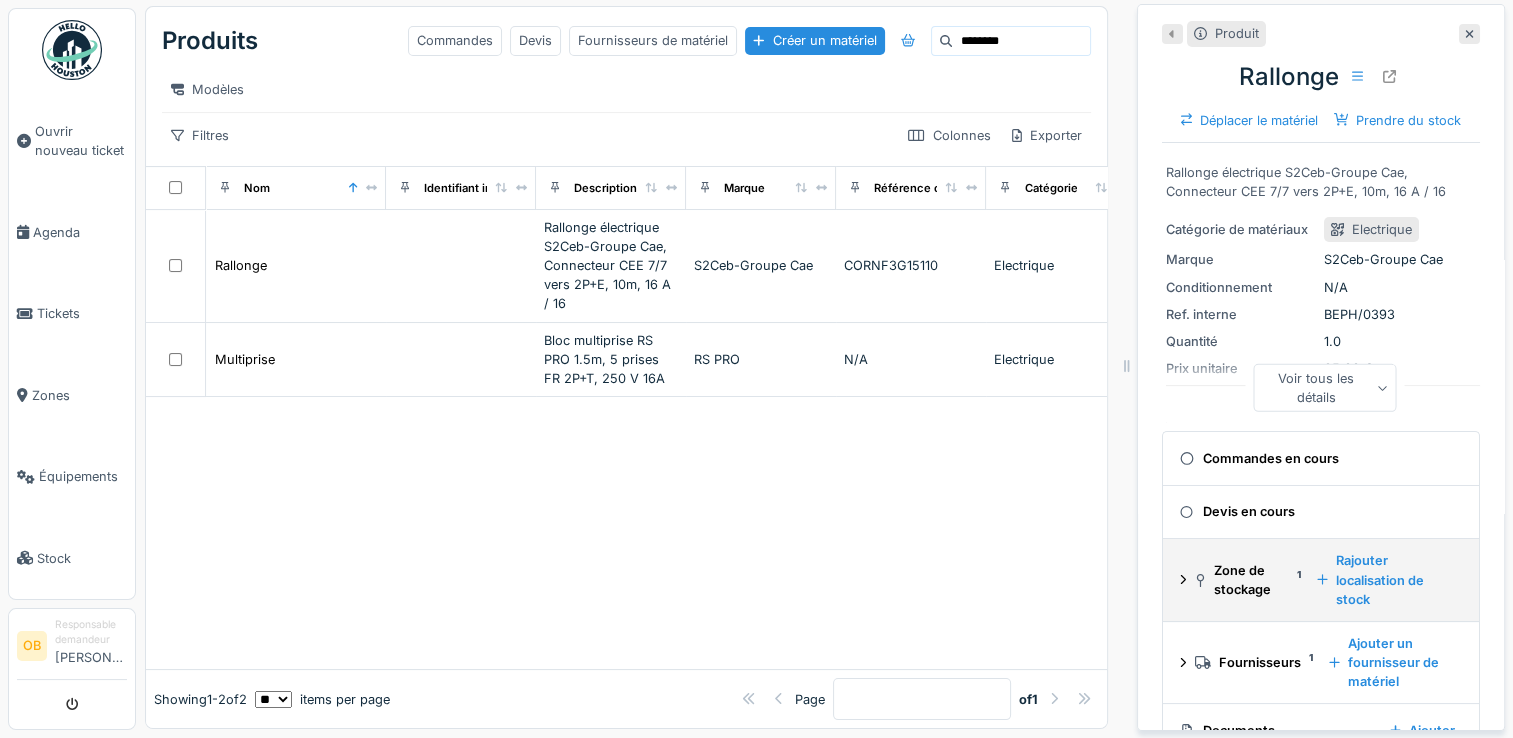 click on "Zone de stockage 1" at bounding box center (1248, 580) 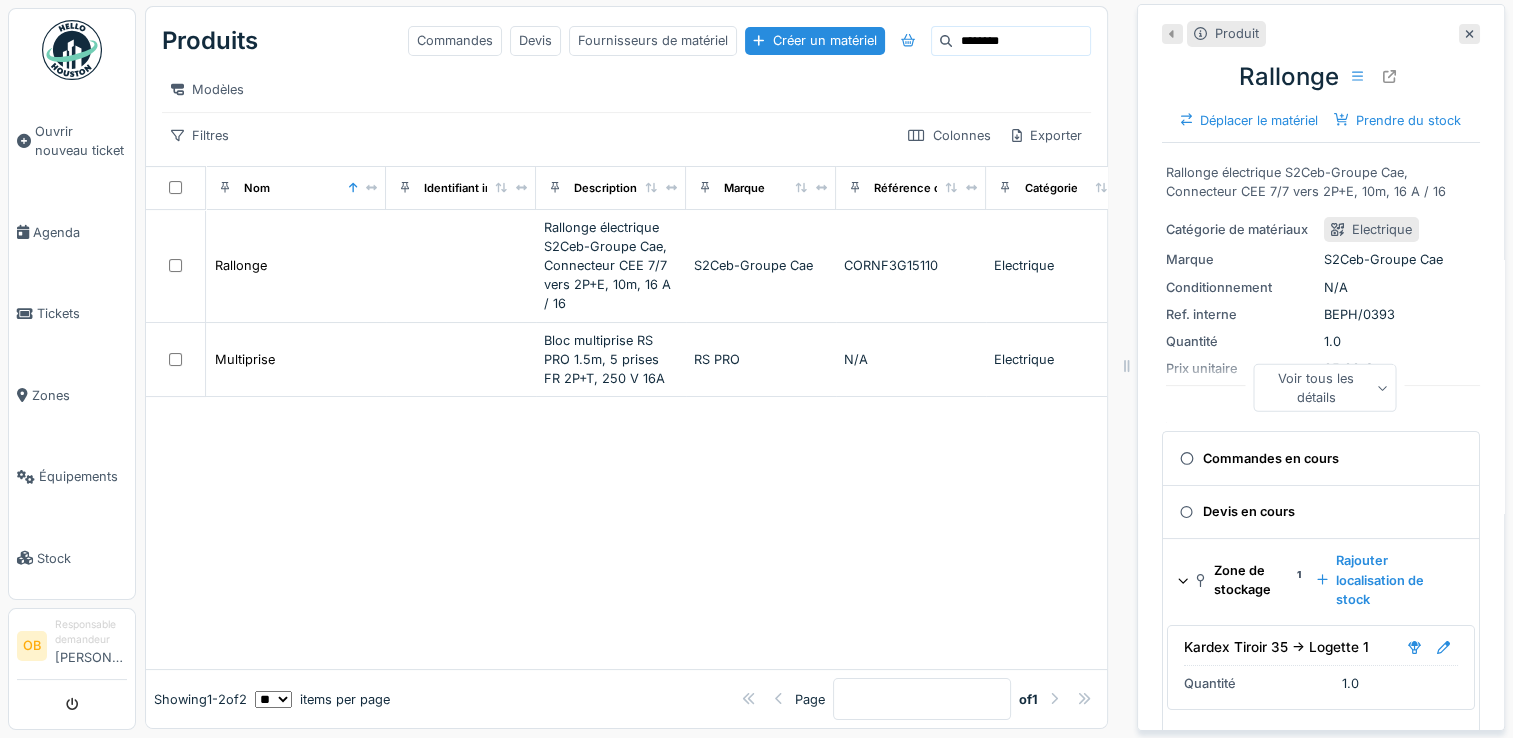 click at bounding box center [626, 533] 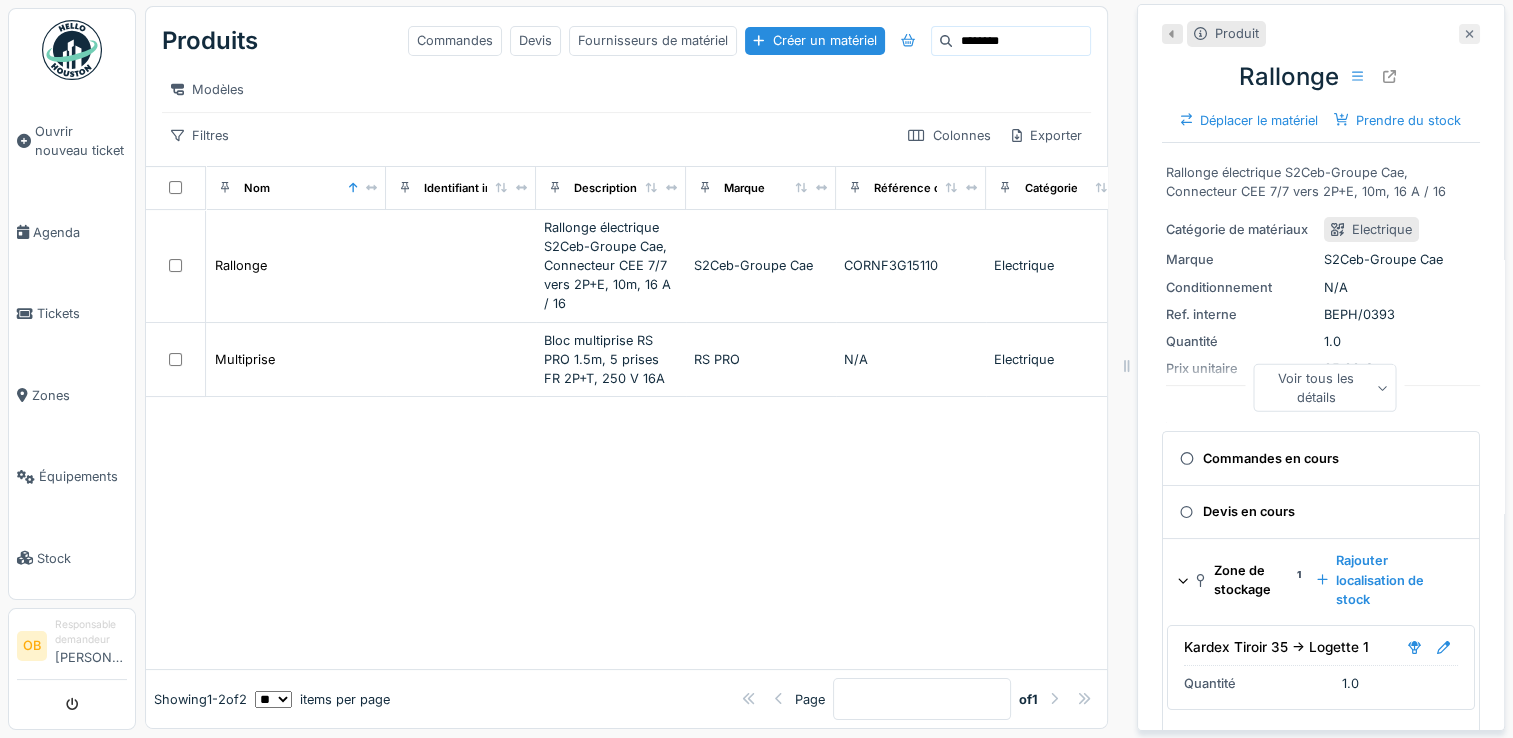 click 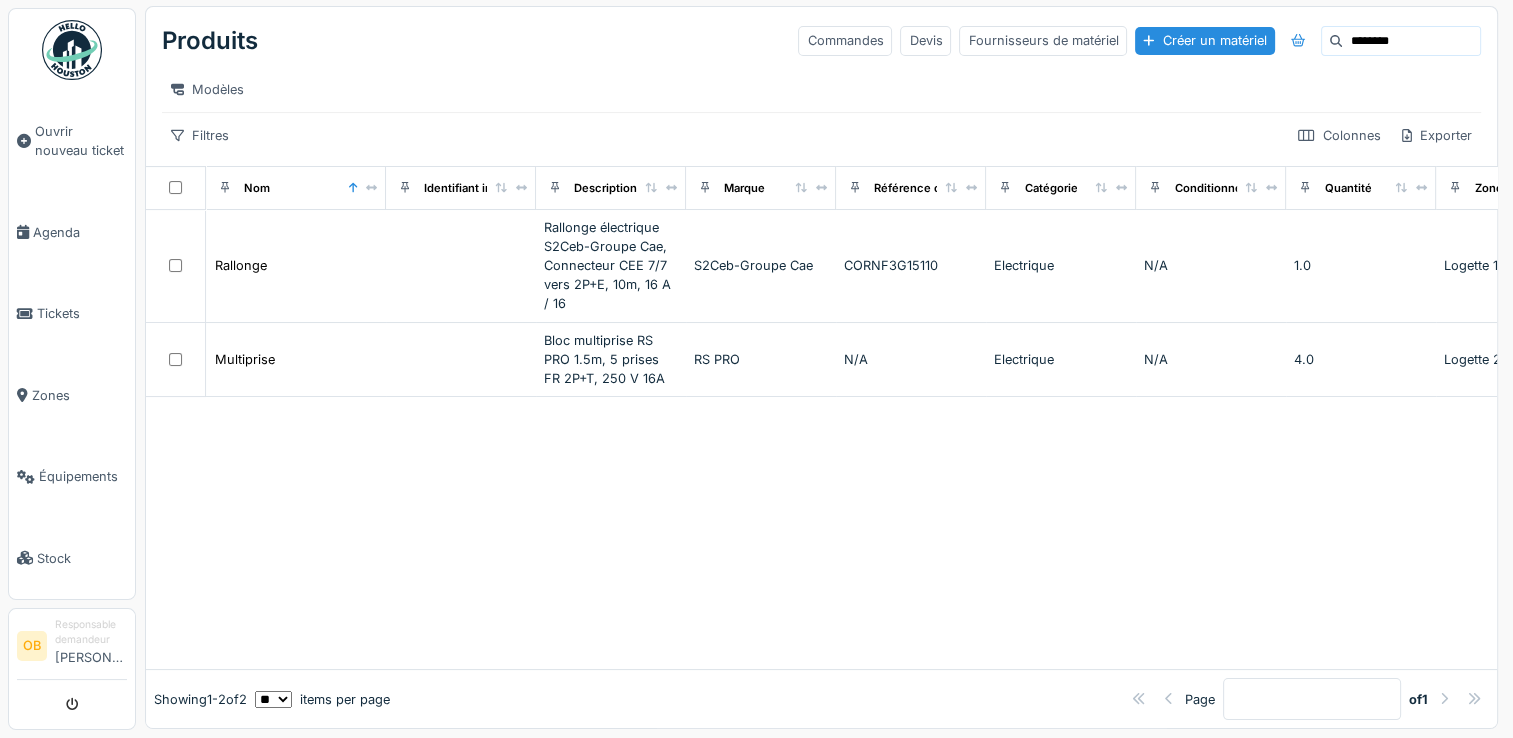 scroll, scrollTop: 18, scrollLeft: 0, axis: vertical 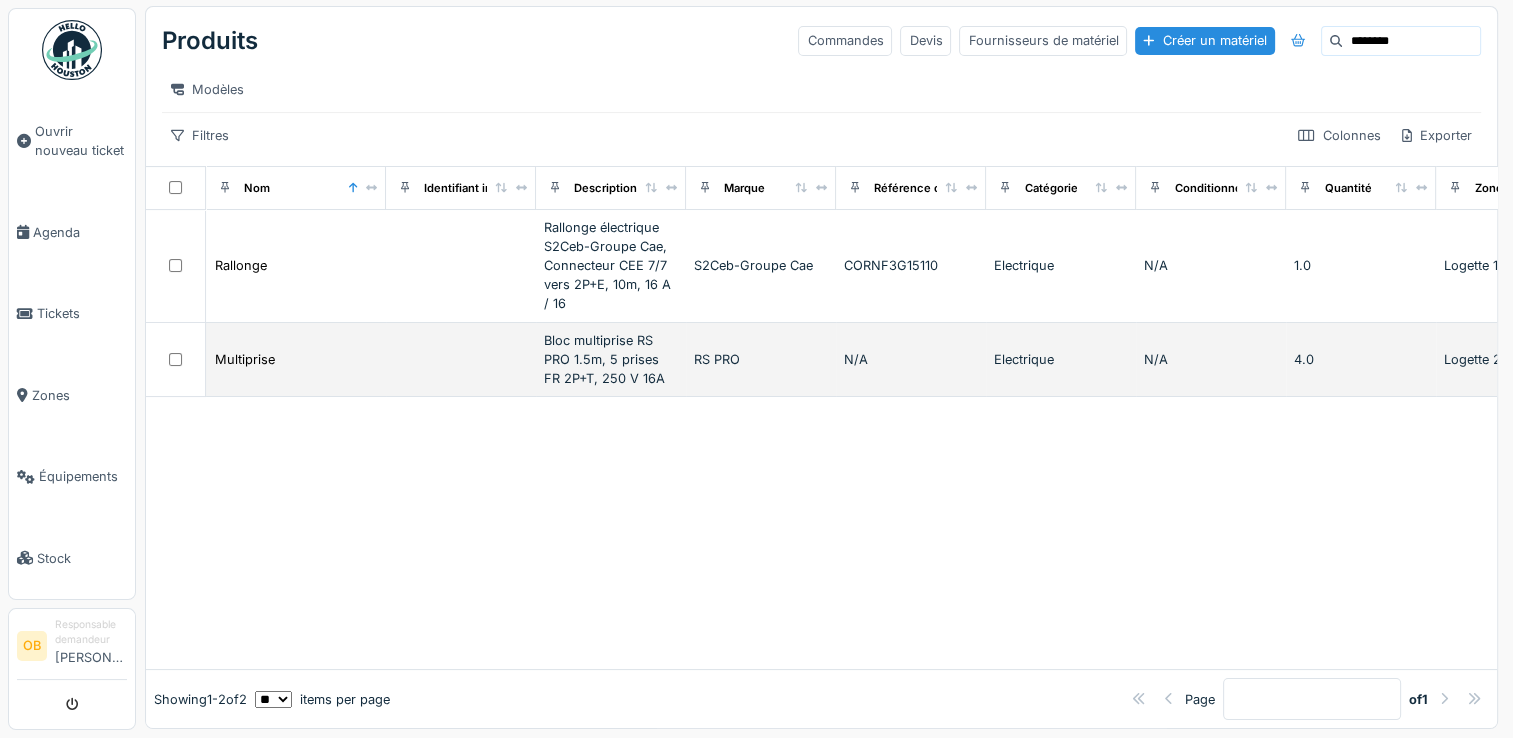 click at bounding box center [461, 360] 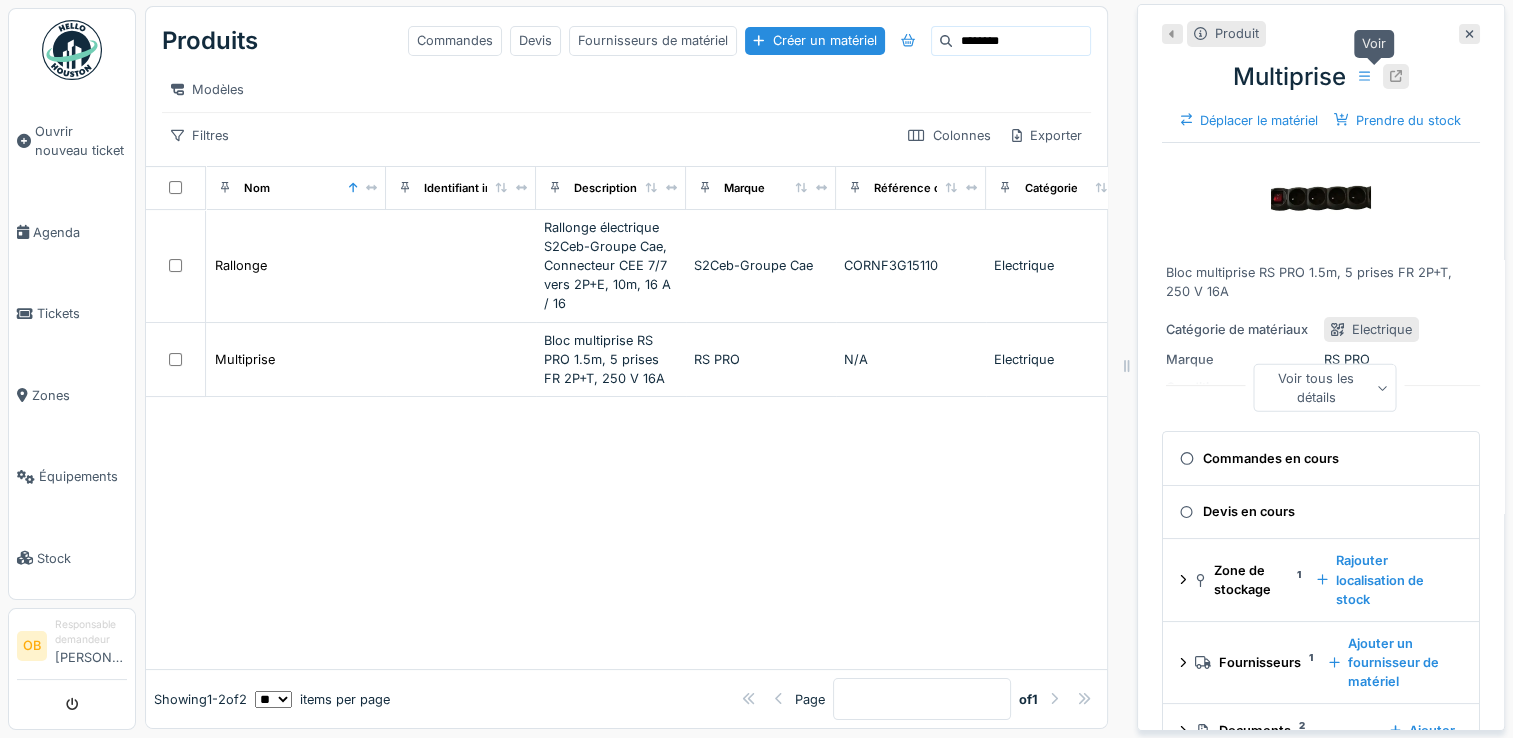 click 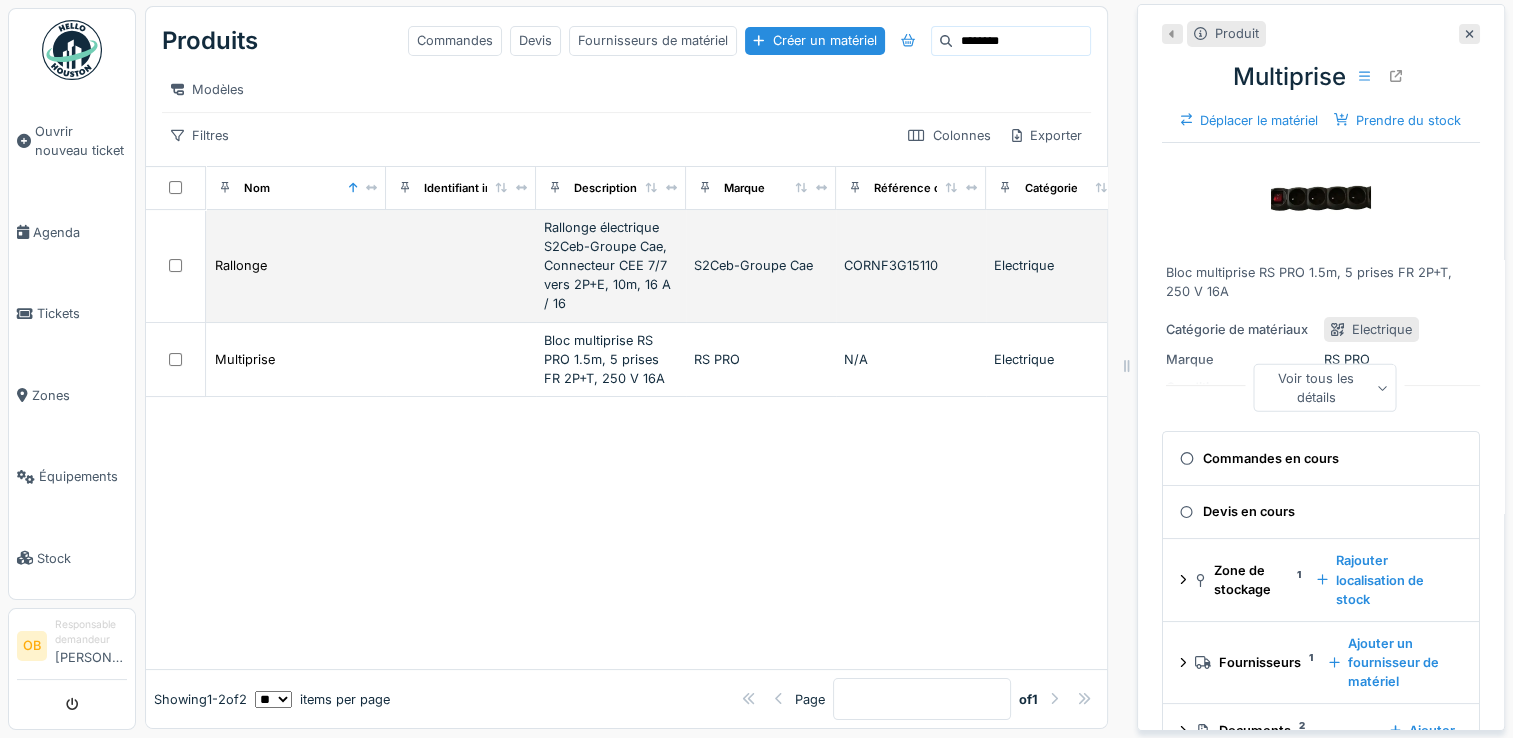 click at bounding box center (461, 266) 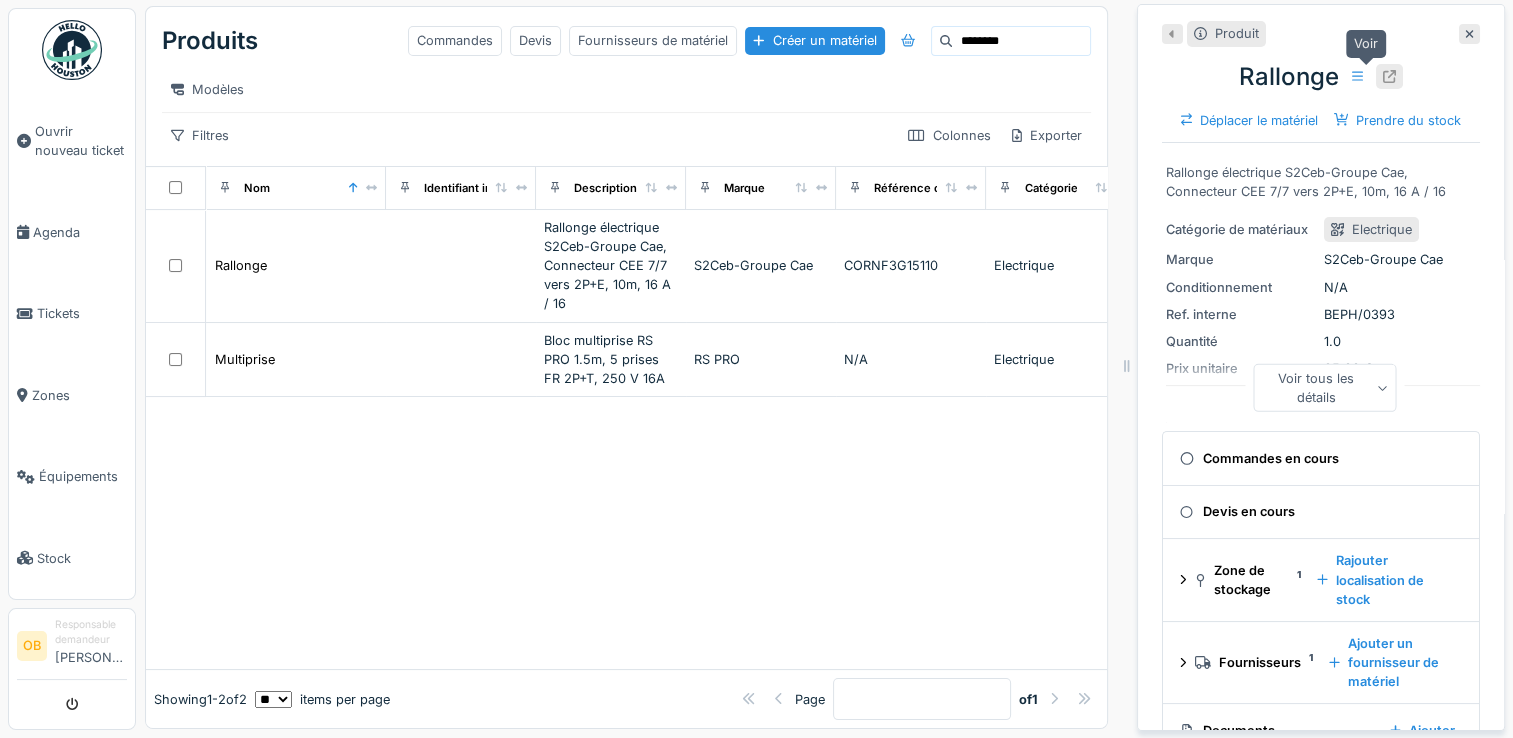 click 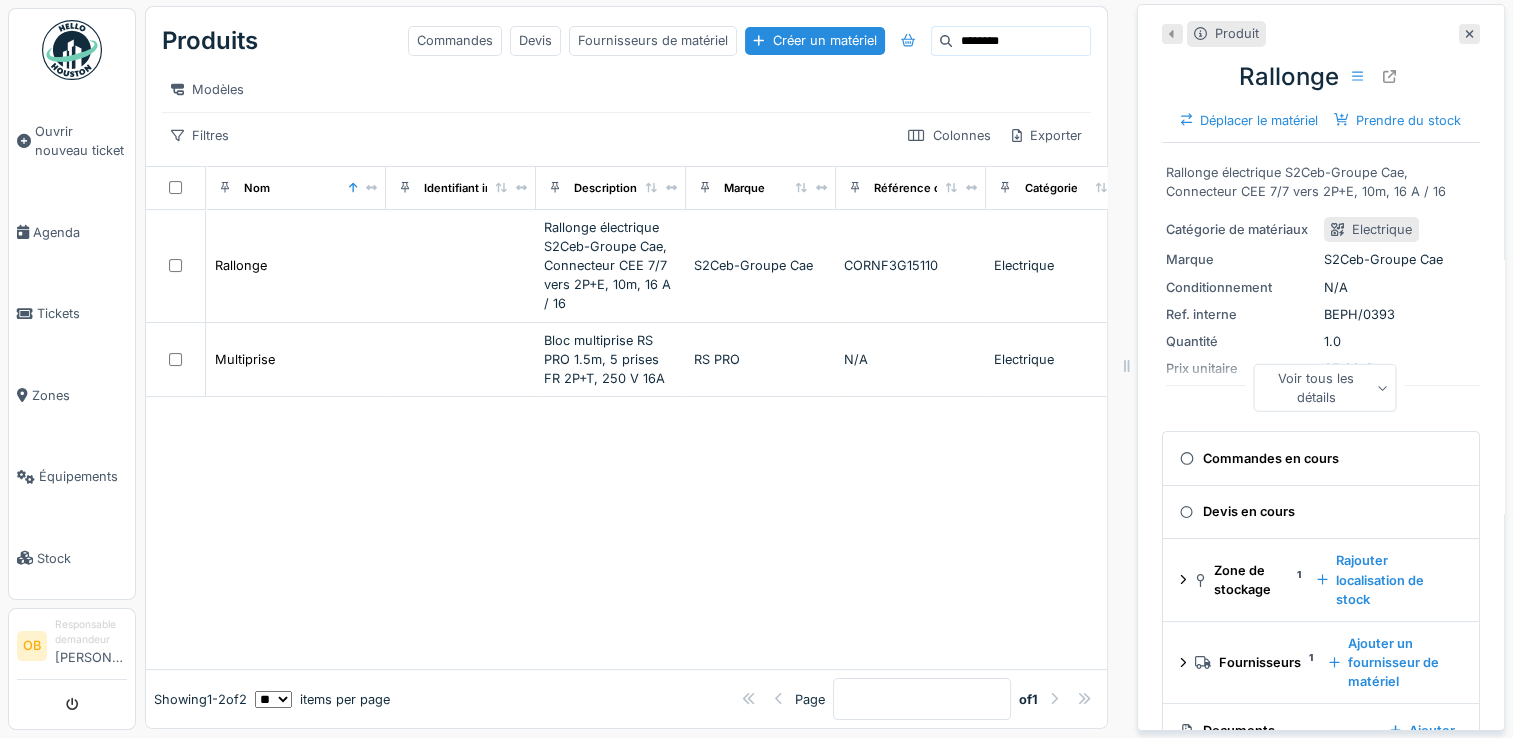 scroll, scrollTop: 0, scrollLeft: 0, axis: both 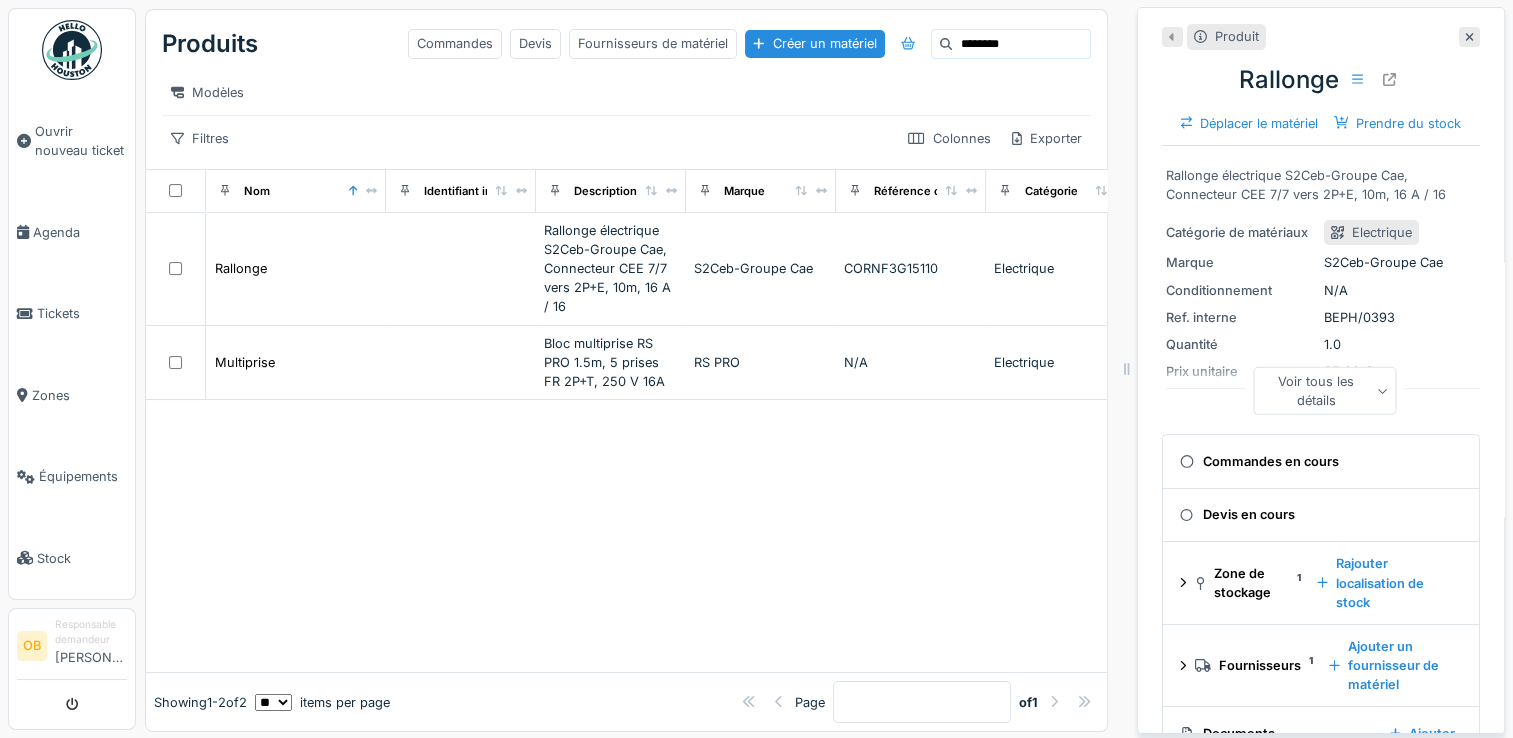 drag, startPoint x: 992, startPoint y: 46, endPoint x: 844, endPoint y: 90, distance: 154.40207 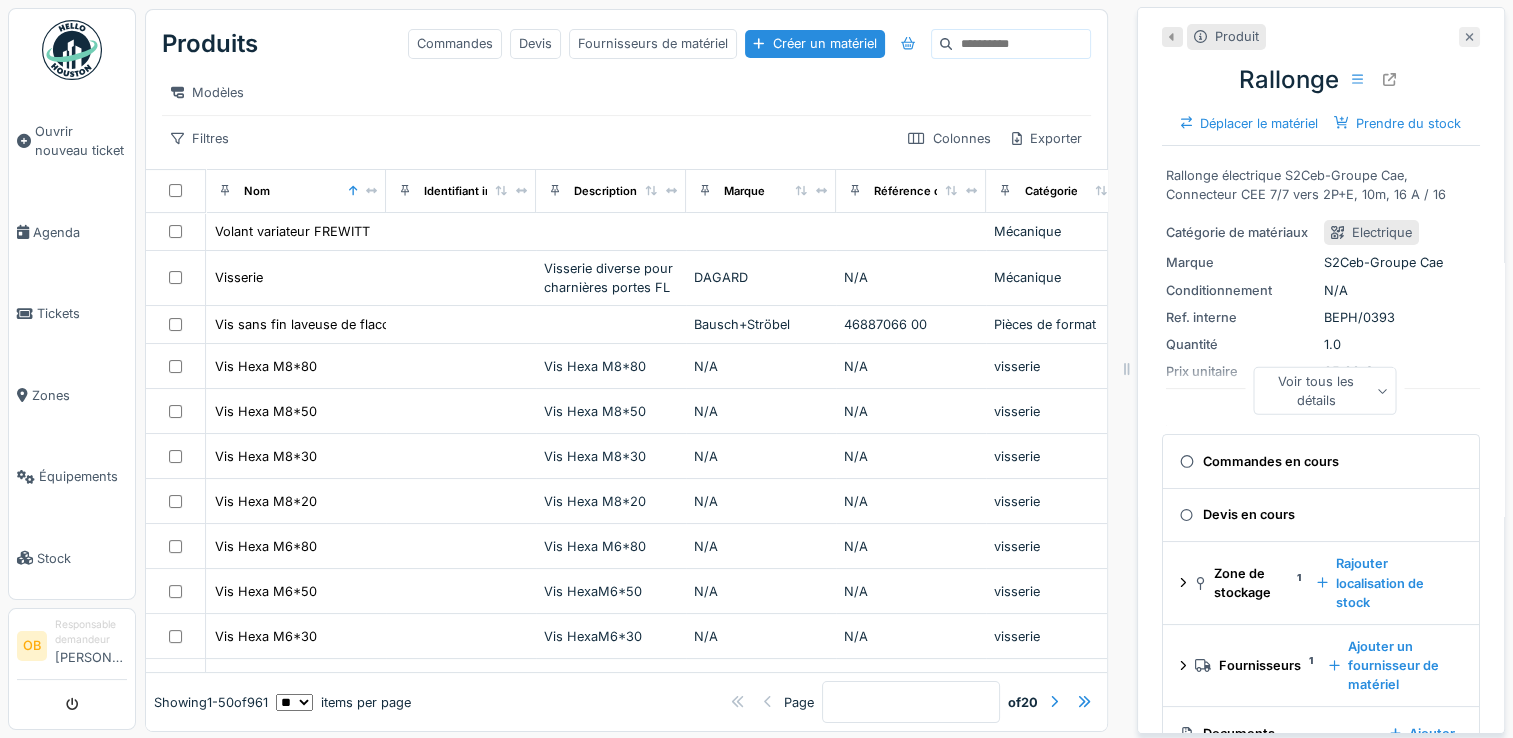 type 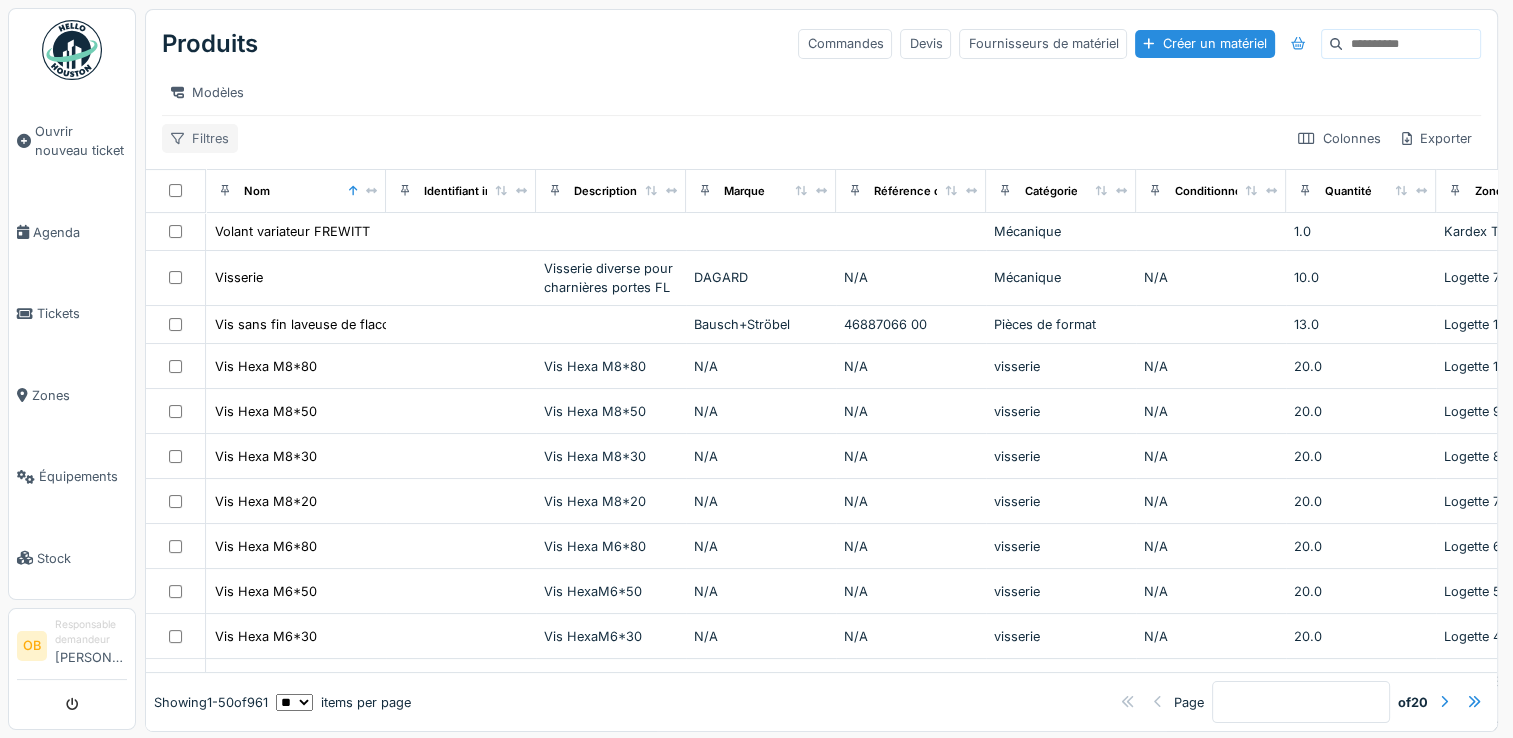 click on "Filtres" at bounding box center [200, 138] 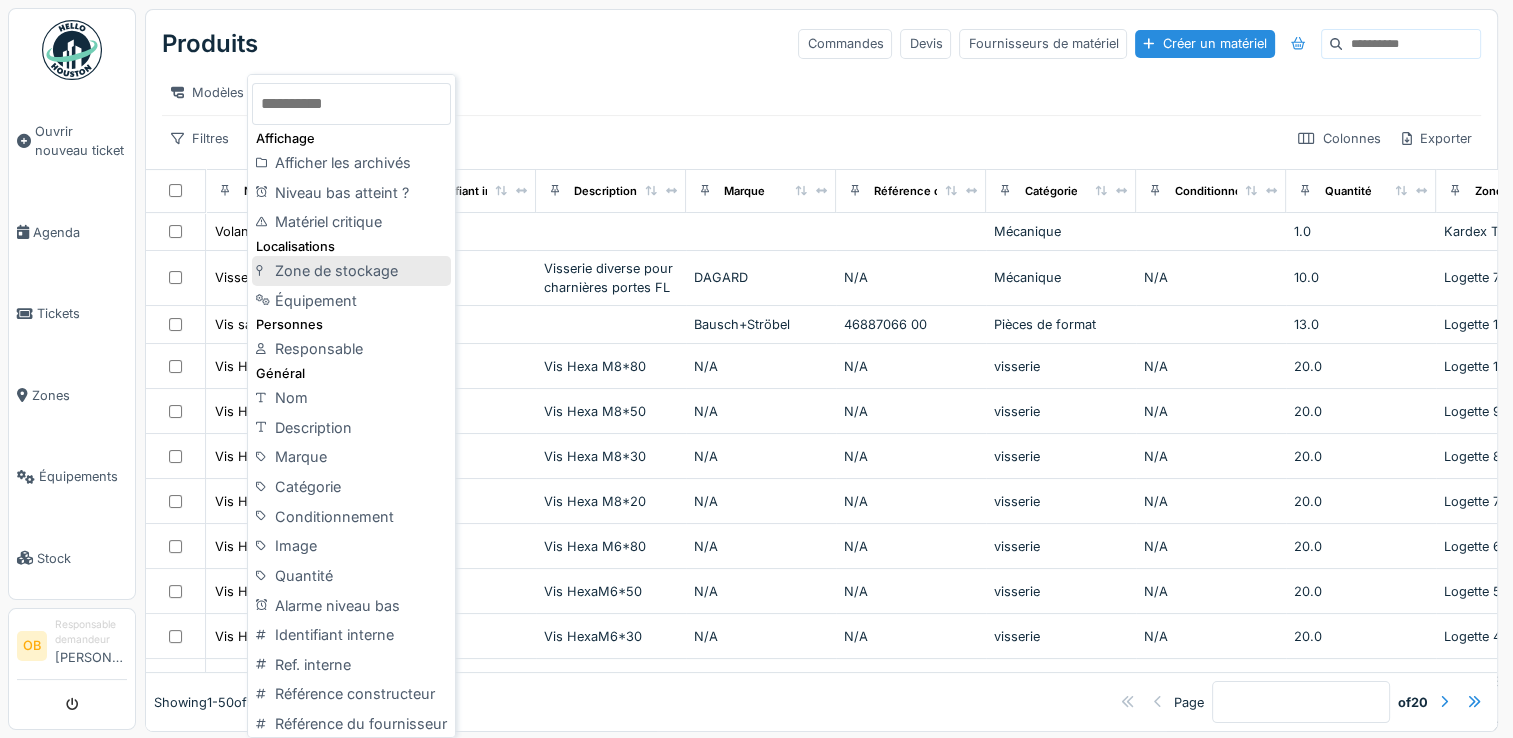 click on "Zone de stockage" at bounding box center (351, 271) 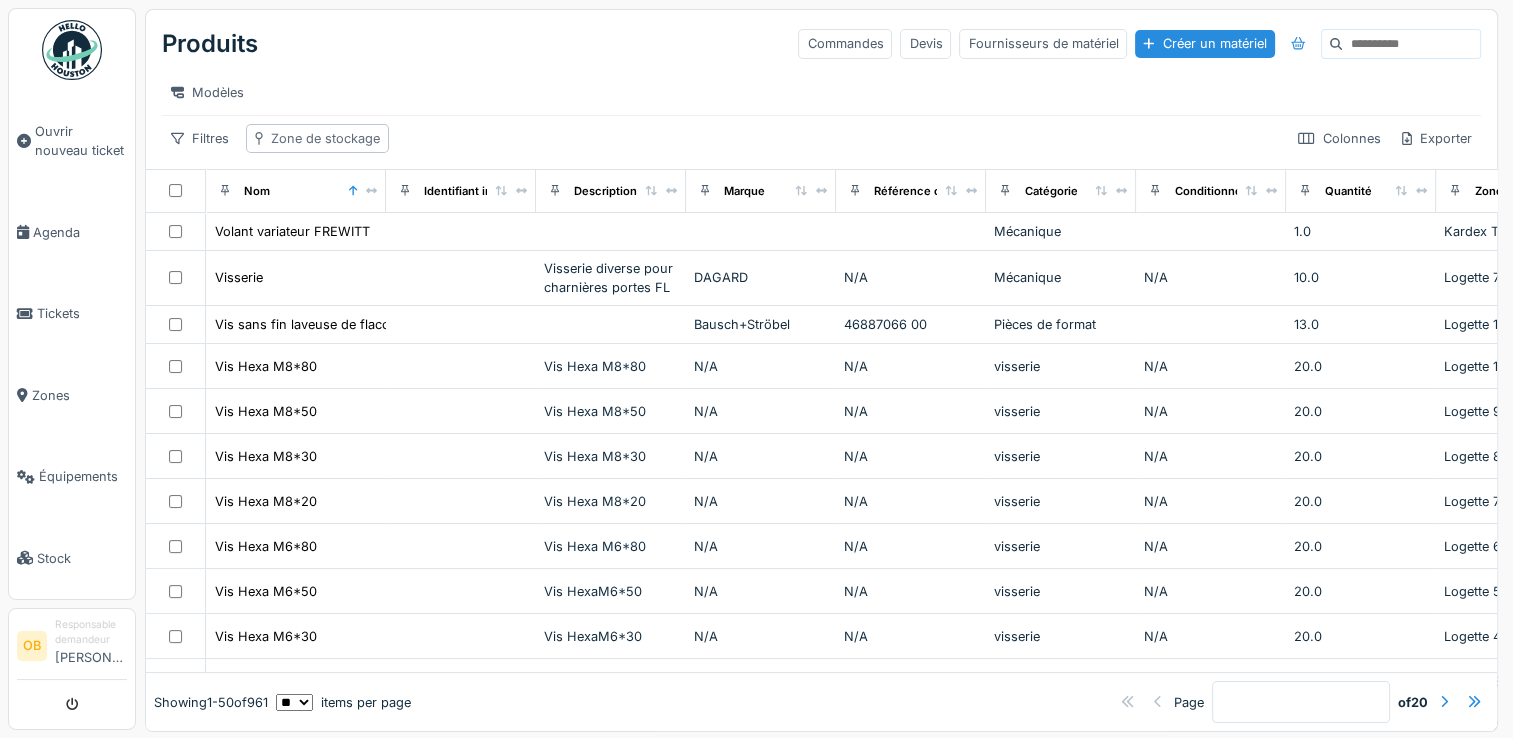 click on "Zone de stockage" at bounding box center [325, 138] 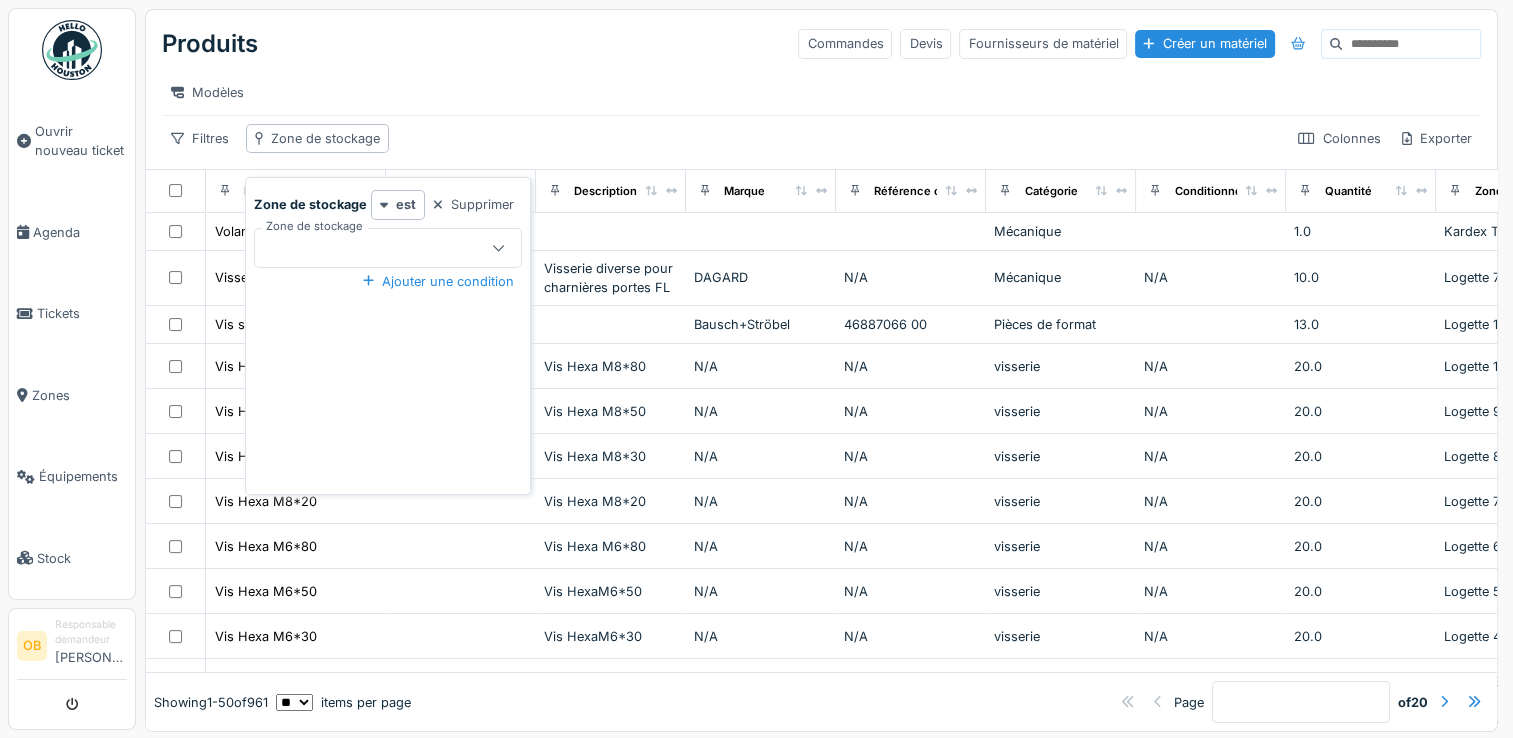 click at bounding box center (374, 248) 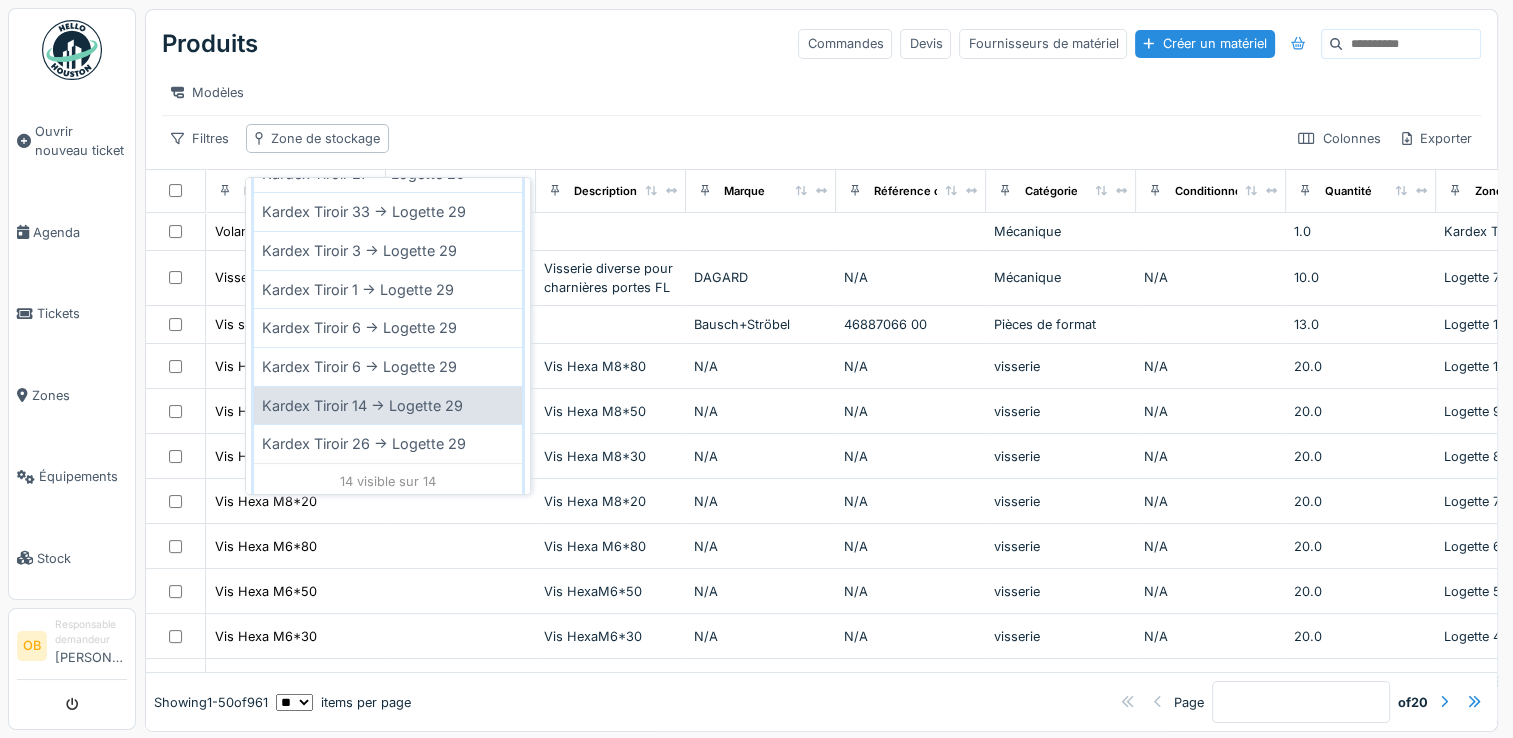 scroll, scrollTop: 0, scrollLeft: 0, axis: both 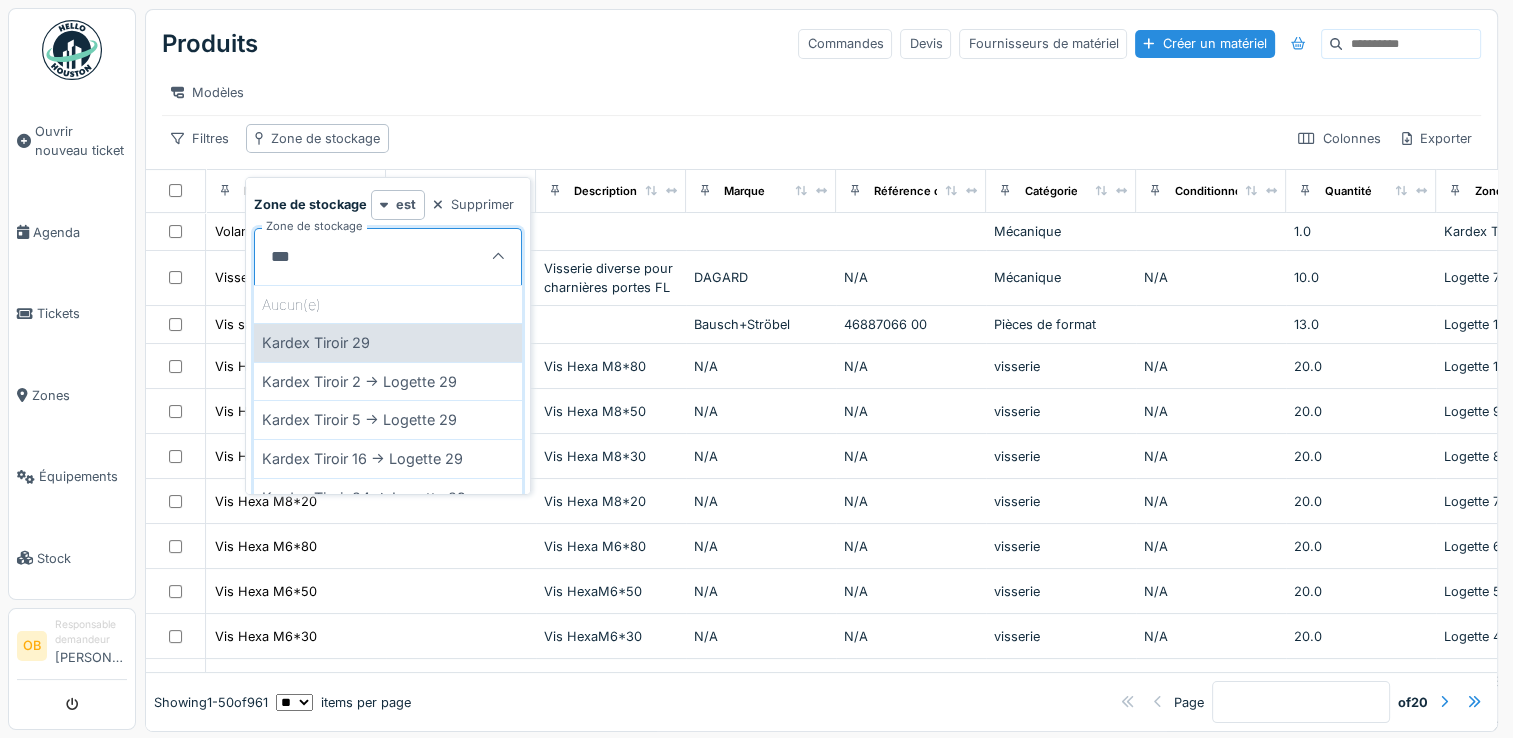 type on "**" 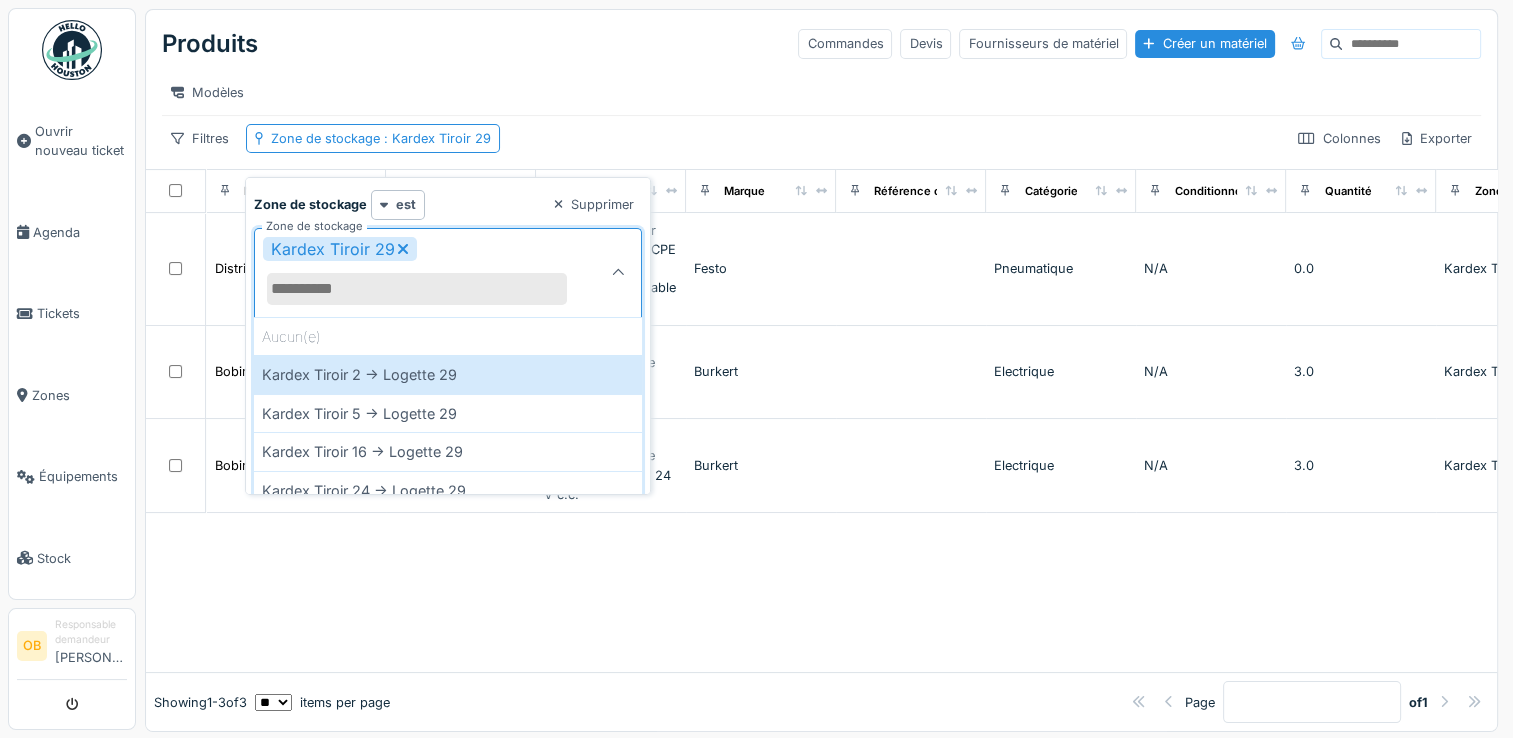 click at bounding box center (821, 592) 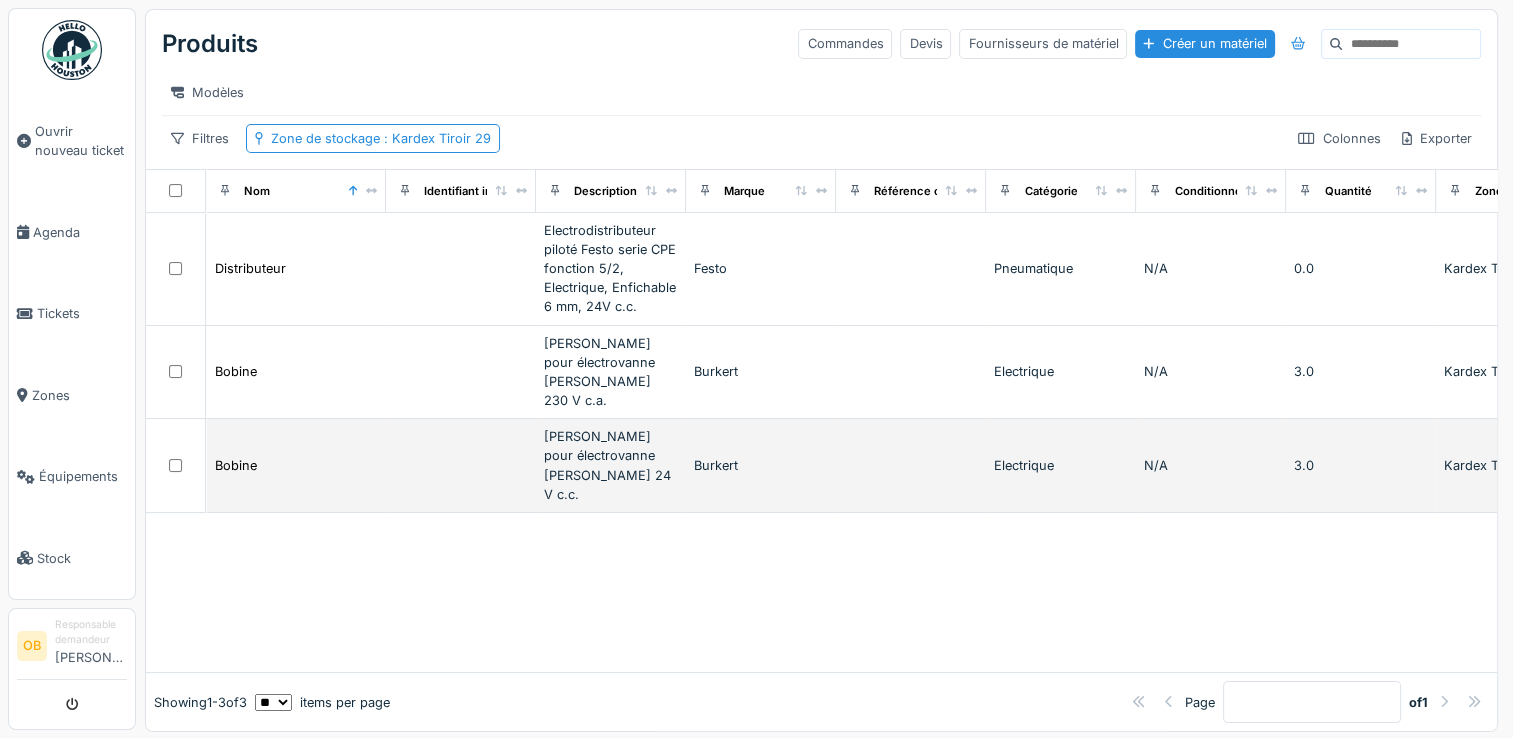click on "Bobine" at bounding box center (296, 466) 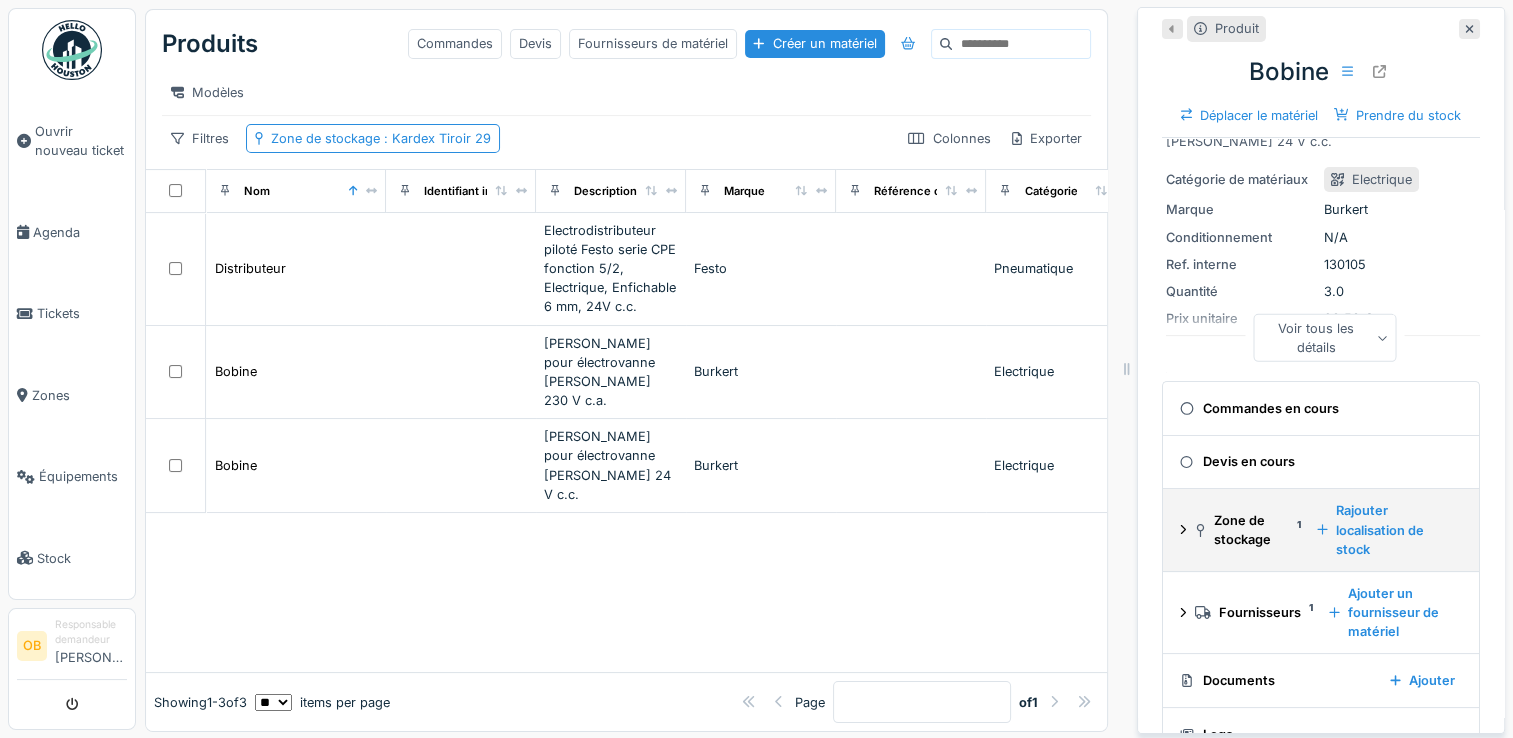 scroll, scrollTop: 97, scrollLeft: 0, axis: vertical 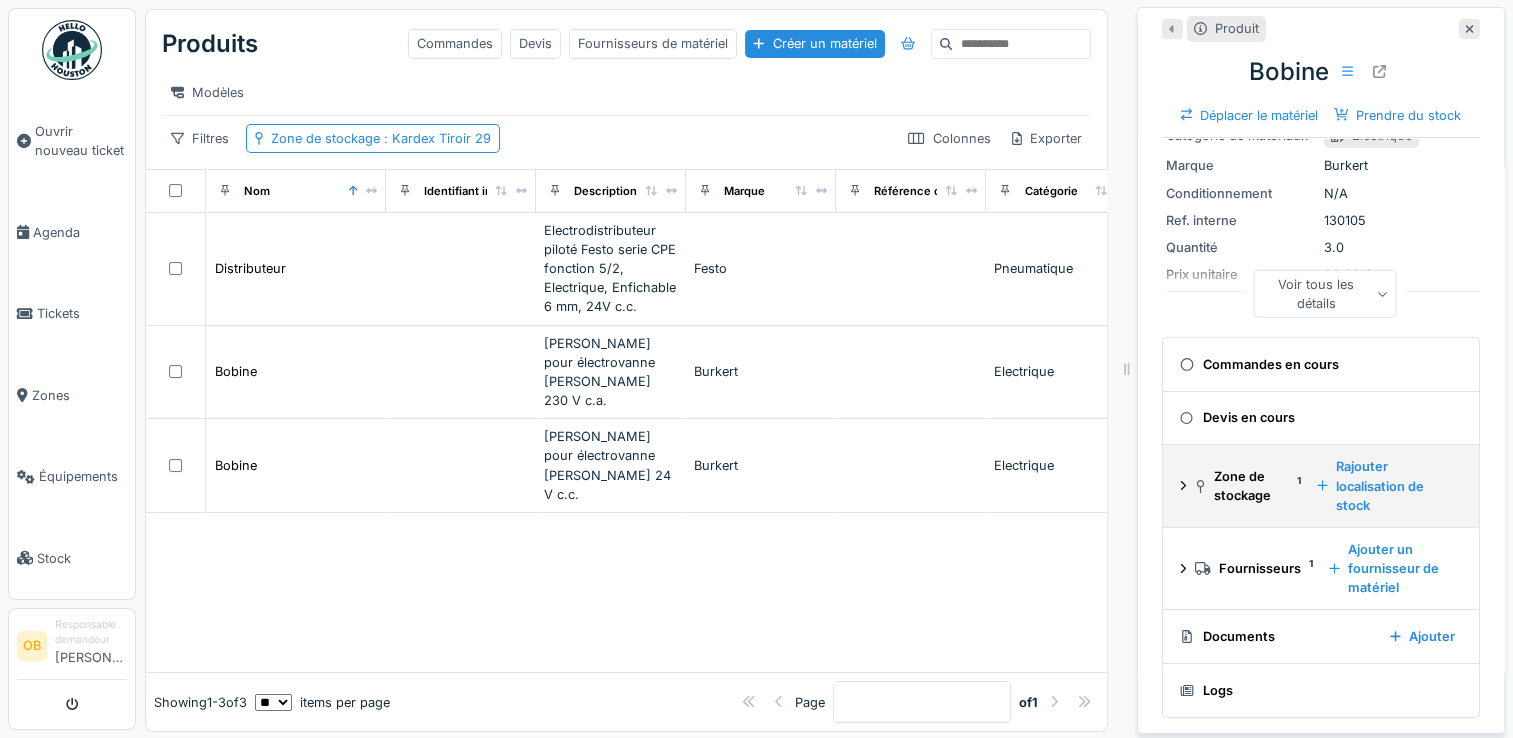 click on "Zone de stockage 1" at bounding box center [1248, 486] 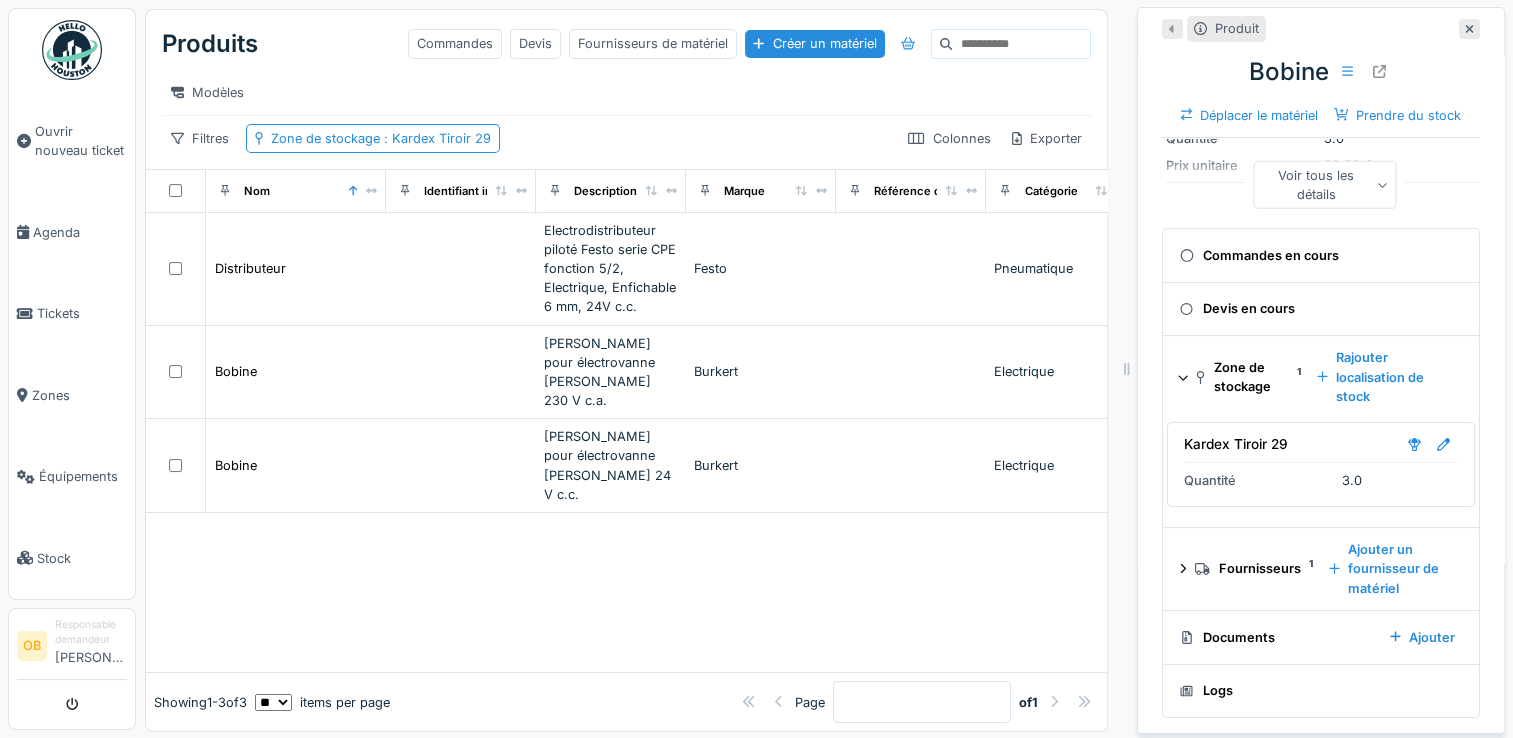 scroll, scrollTop: 0, scrollLeft: 0, axis: both 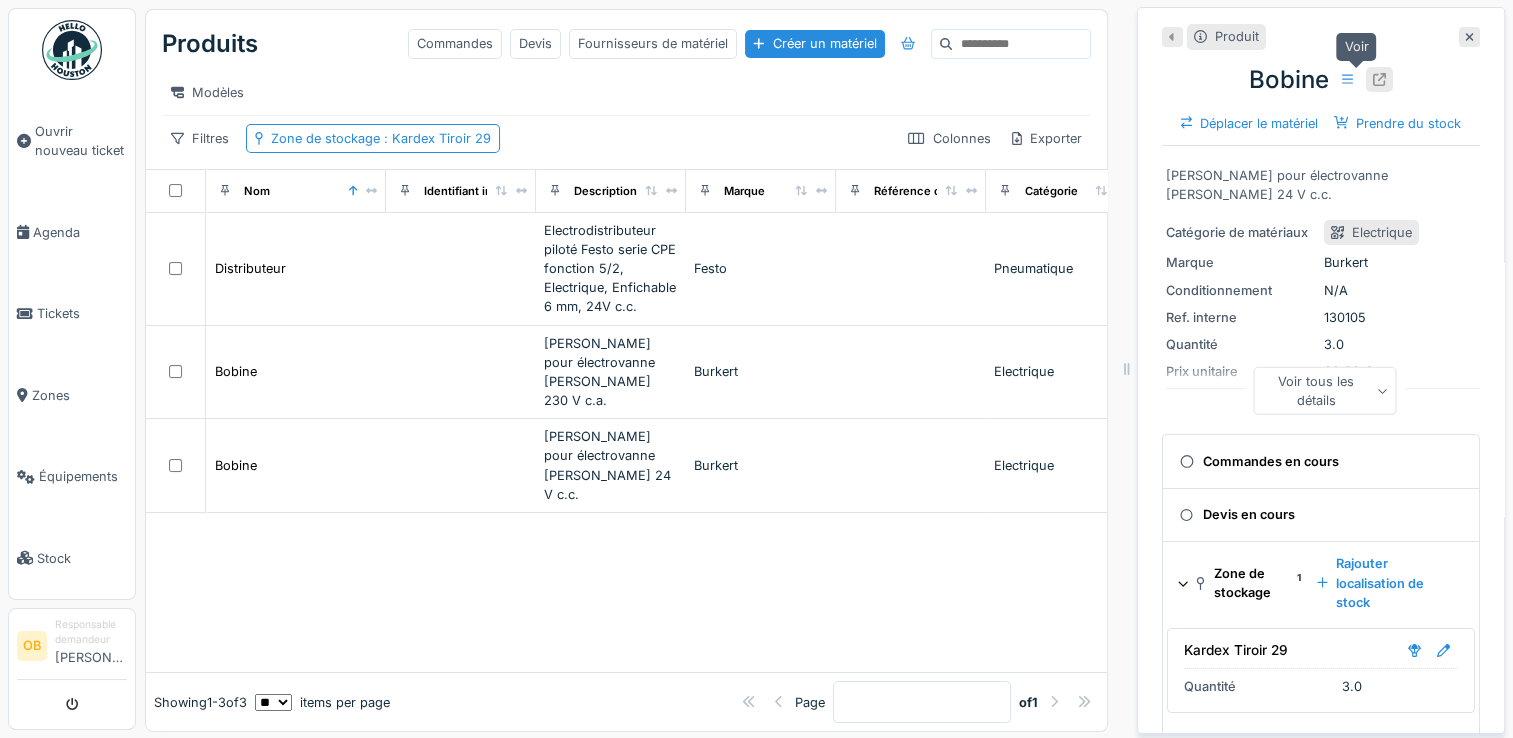 click 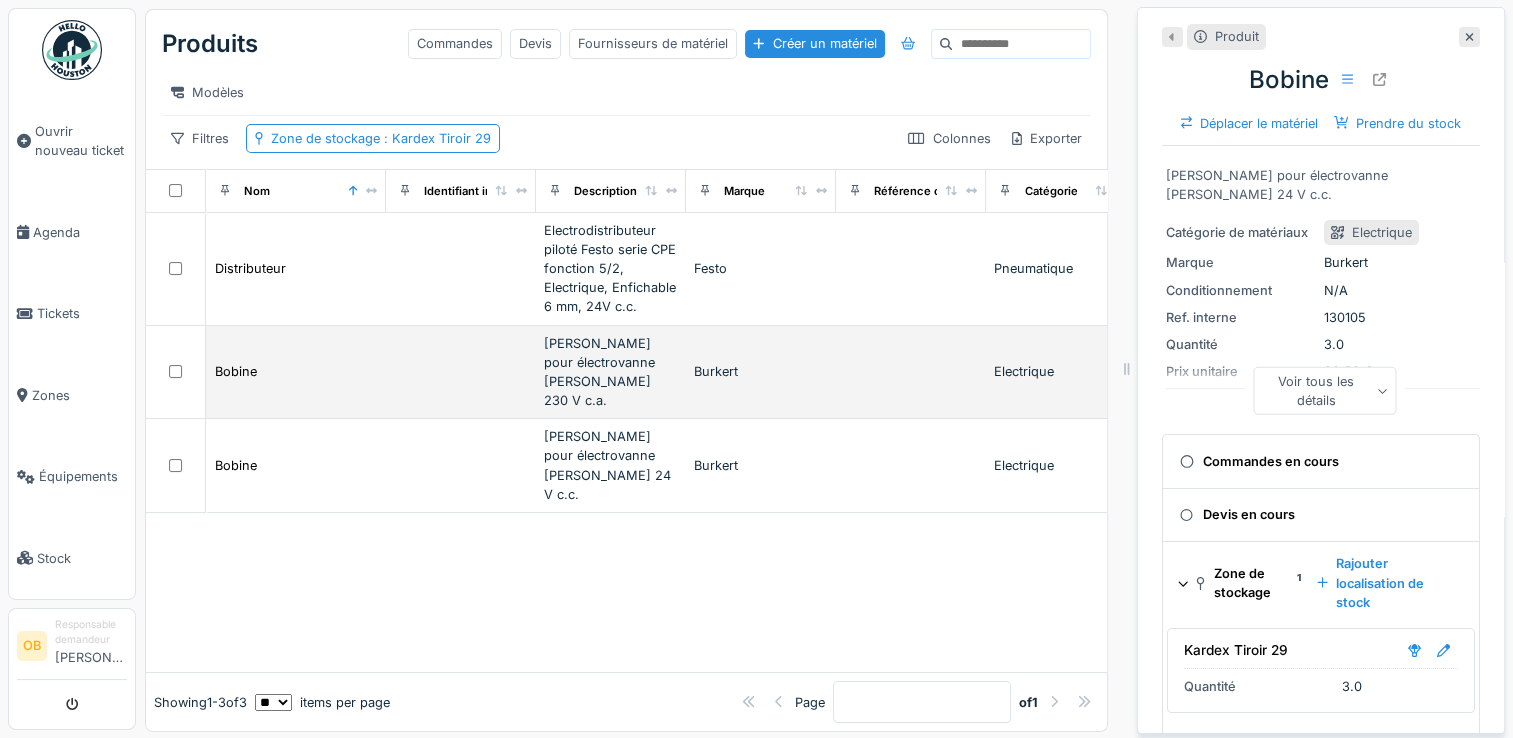 click on "Bobine" at bounding box center [296, 373] 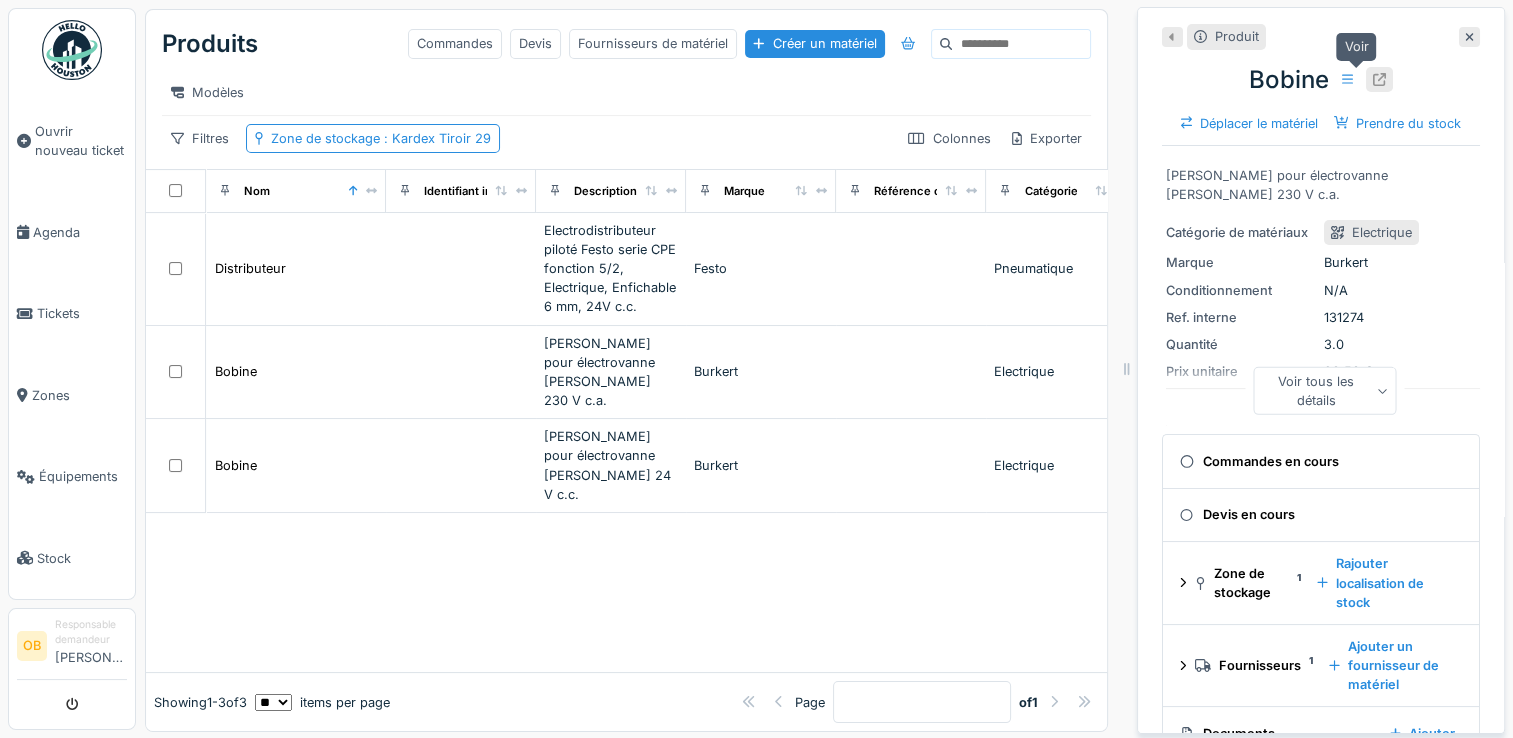 click at bounding box center [1379, 79] 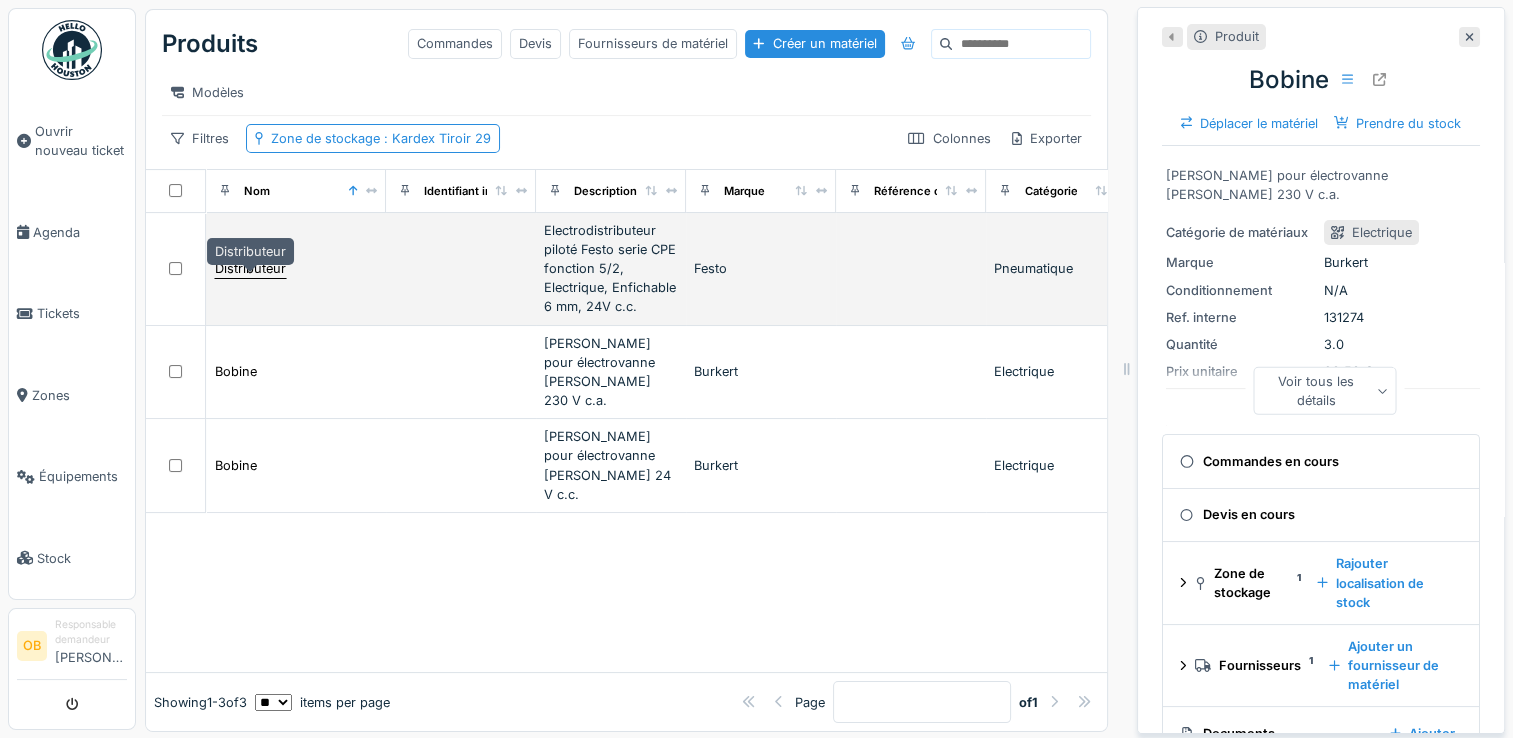 click on "Distributeur" at bounding box center (250, 268) 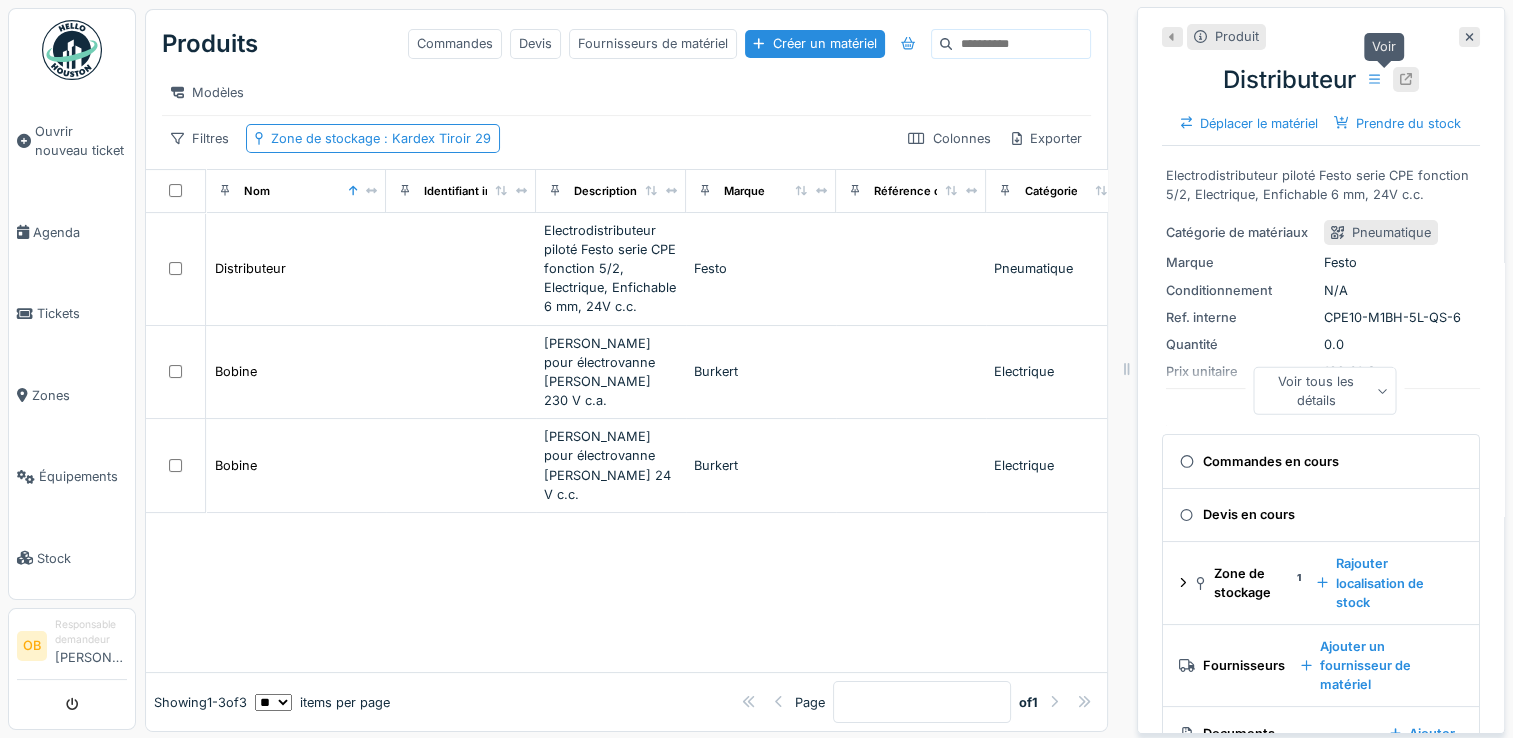 click at bounding box center [1406, 79] 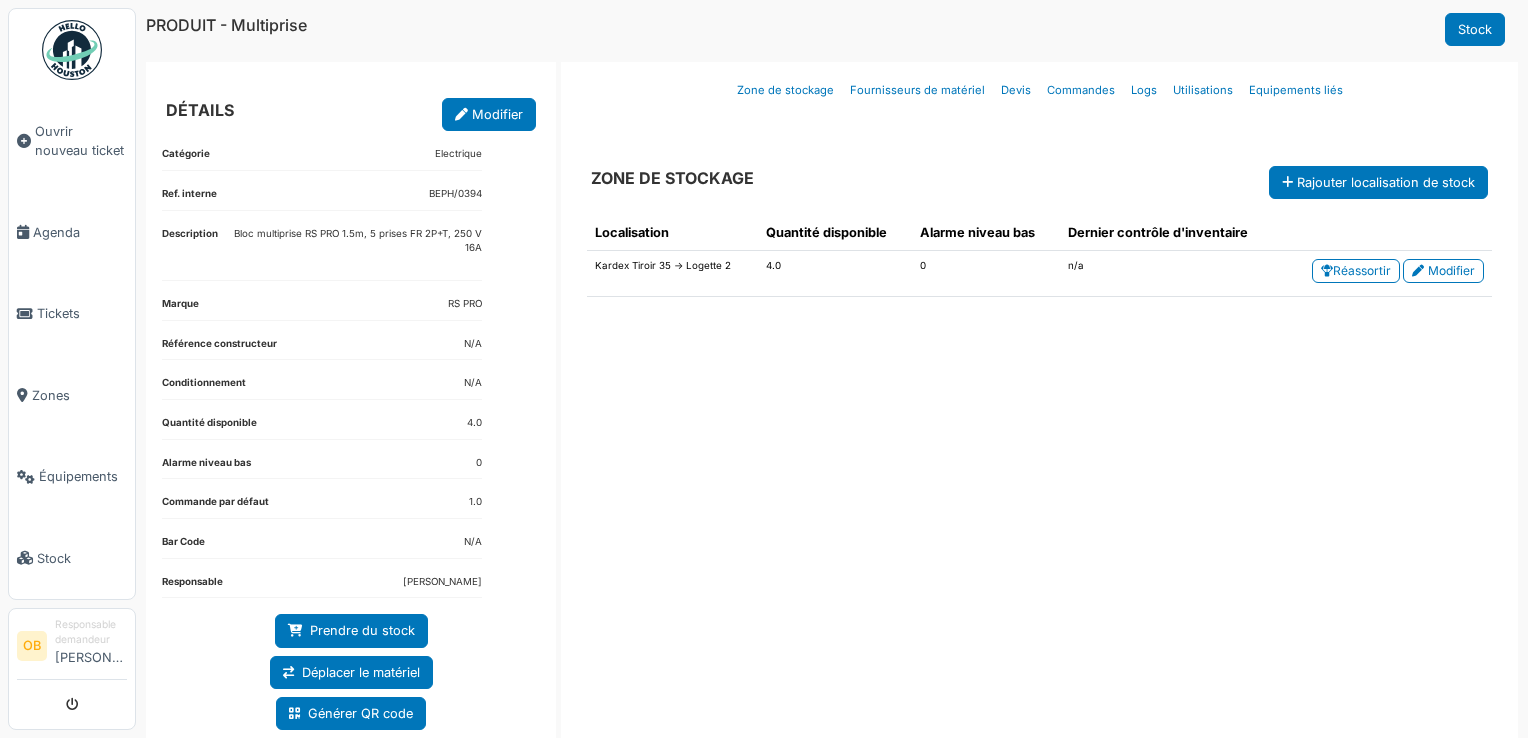scroll, scrollTop: 0, scrollLeft: 0, axis: both 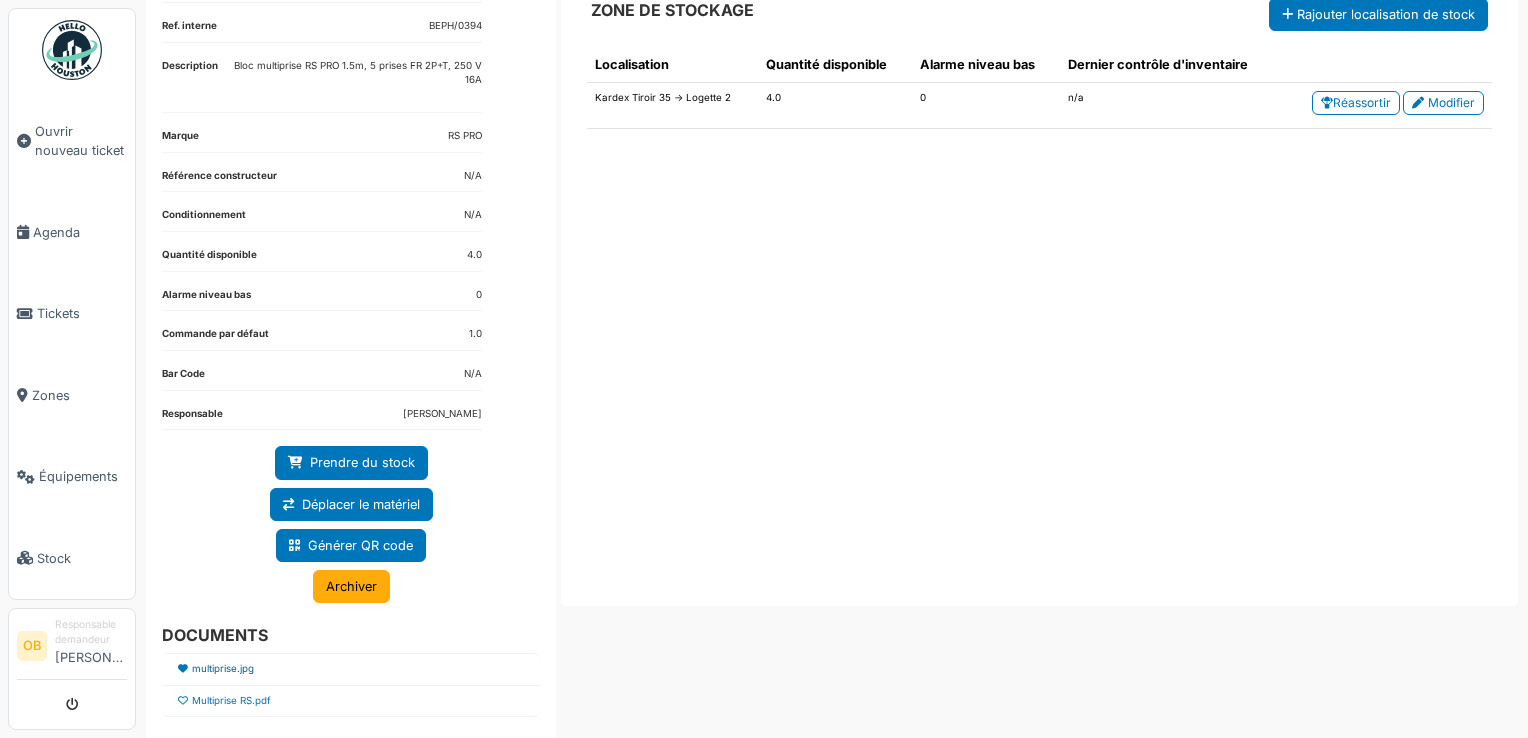 click on "multiprise.jpg" at bounding box center (223, 669) 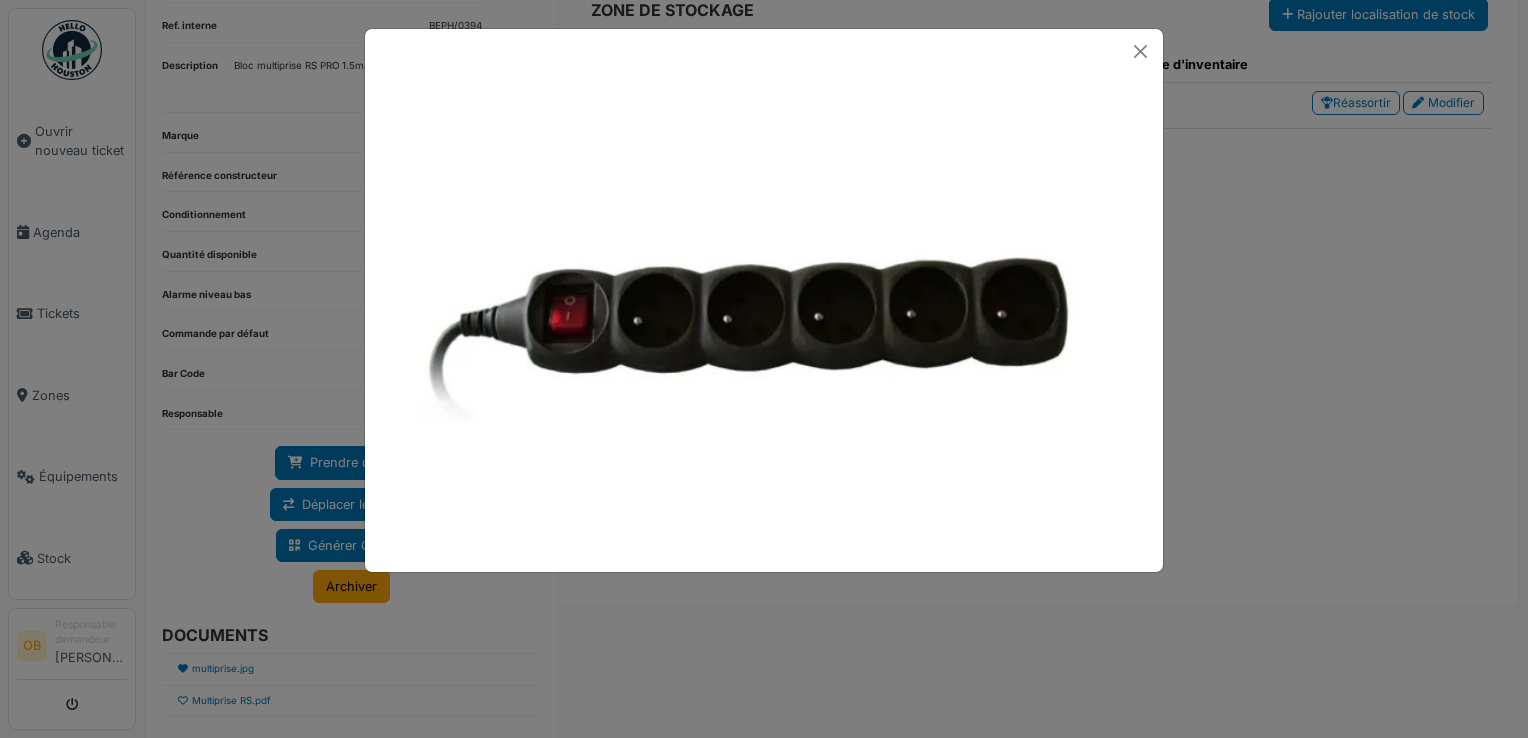 click at bounding box center (764, 369) 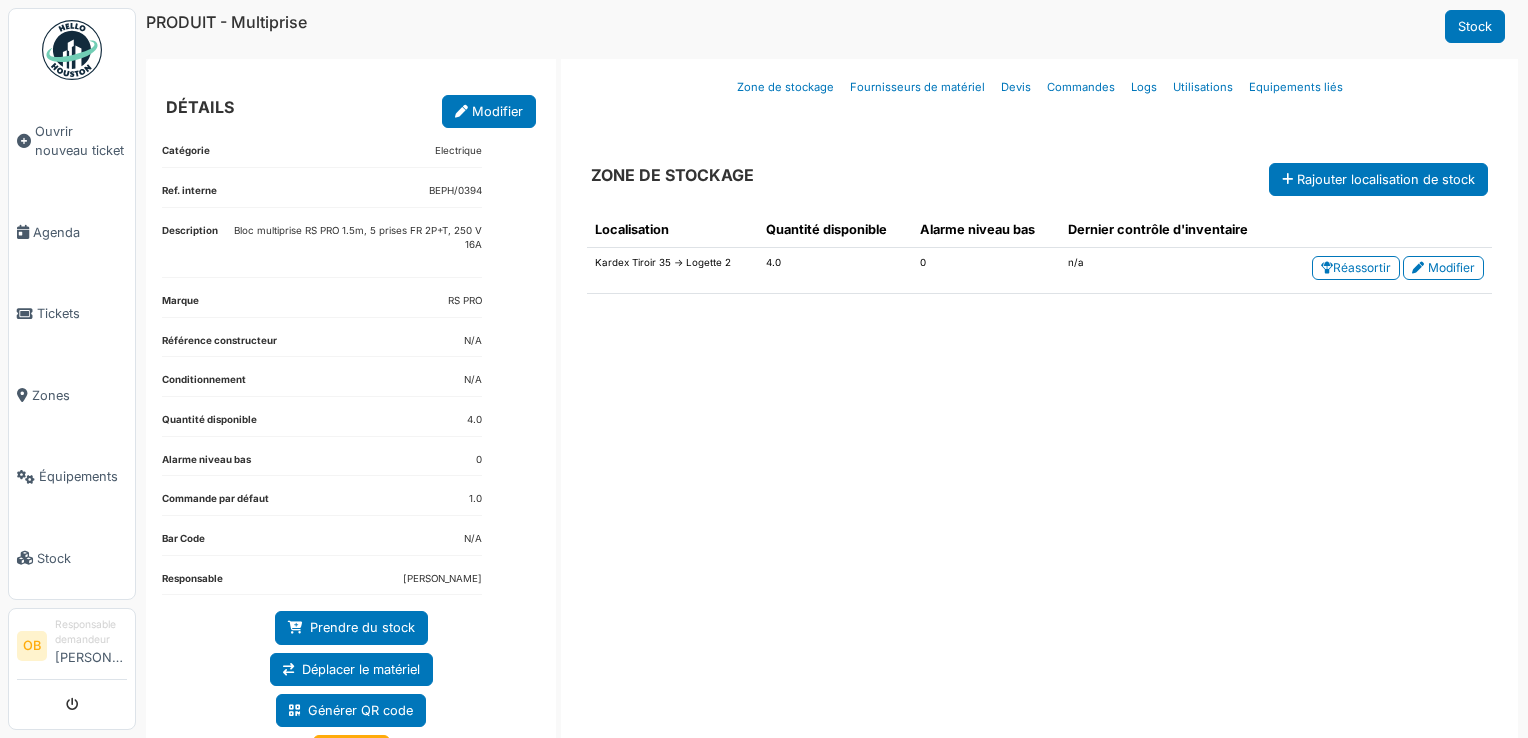 scroll, scrollTop: 0, scrollLeft: 0, axis: both 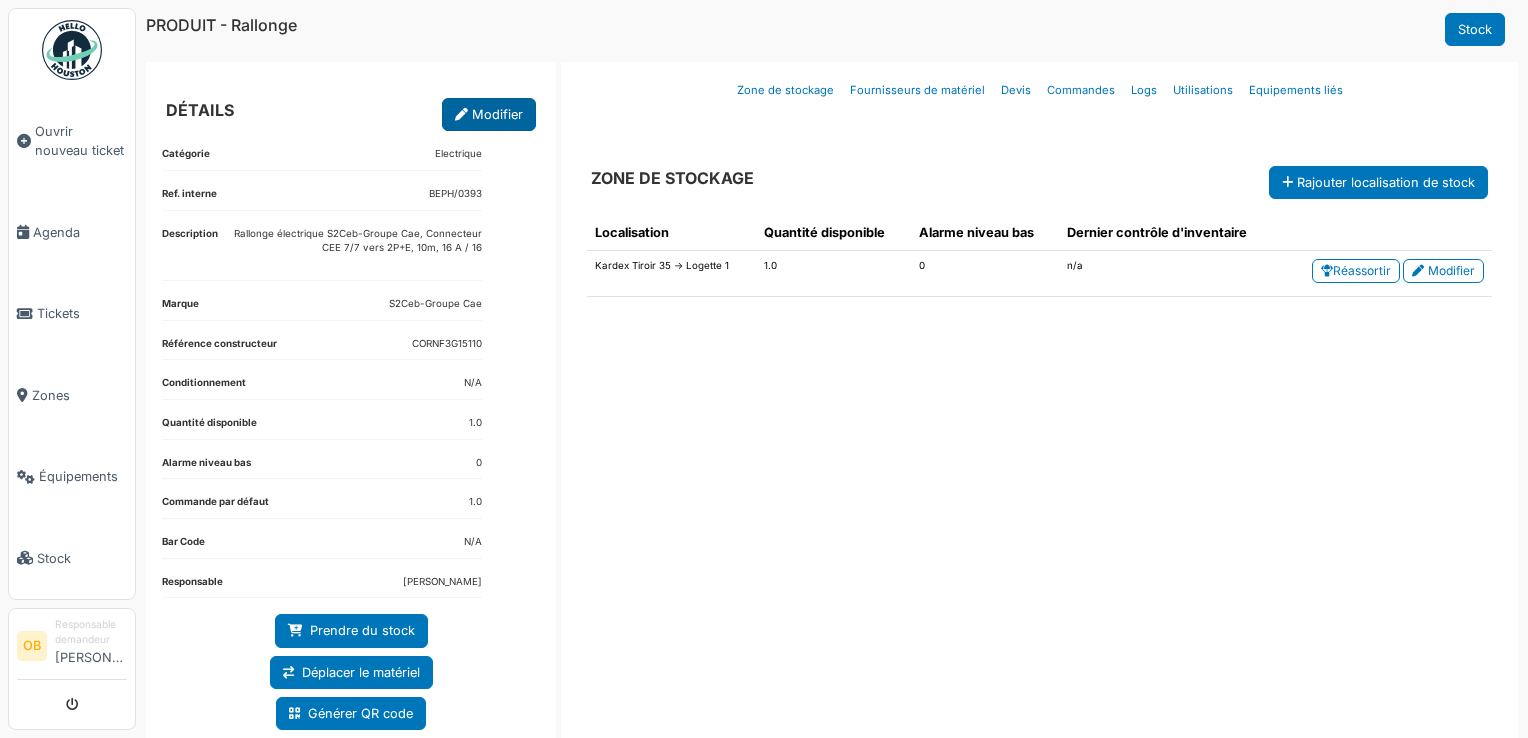 click on "Modifier" at bounding box center [489, 114] 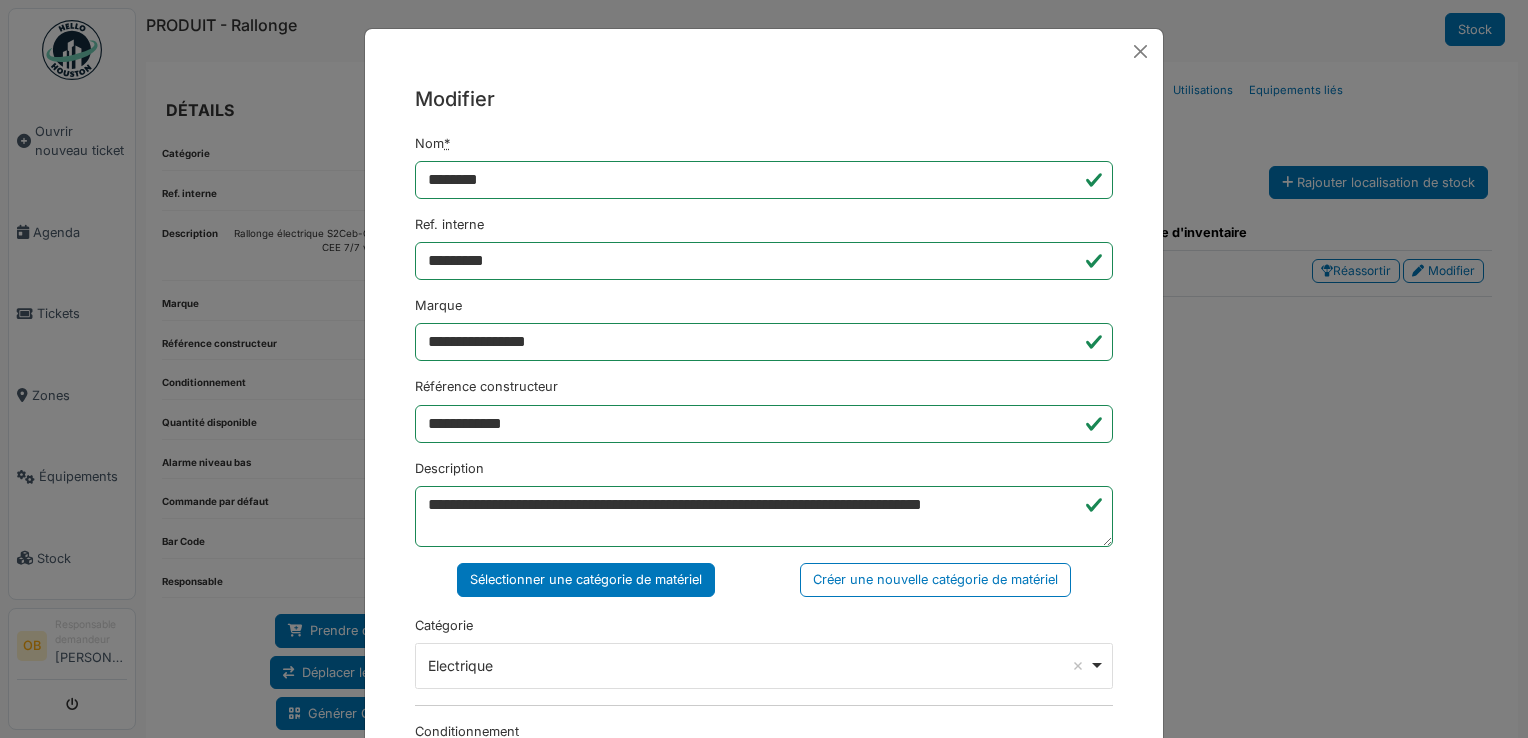 scroll, scrollTop: 133, scrollLeft: 0, axis: vertical 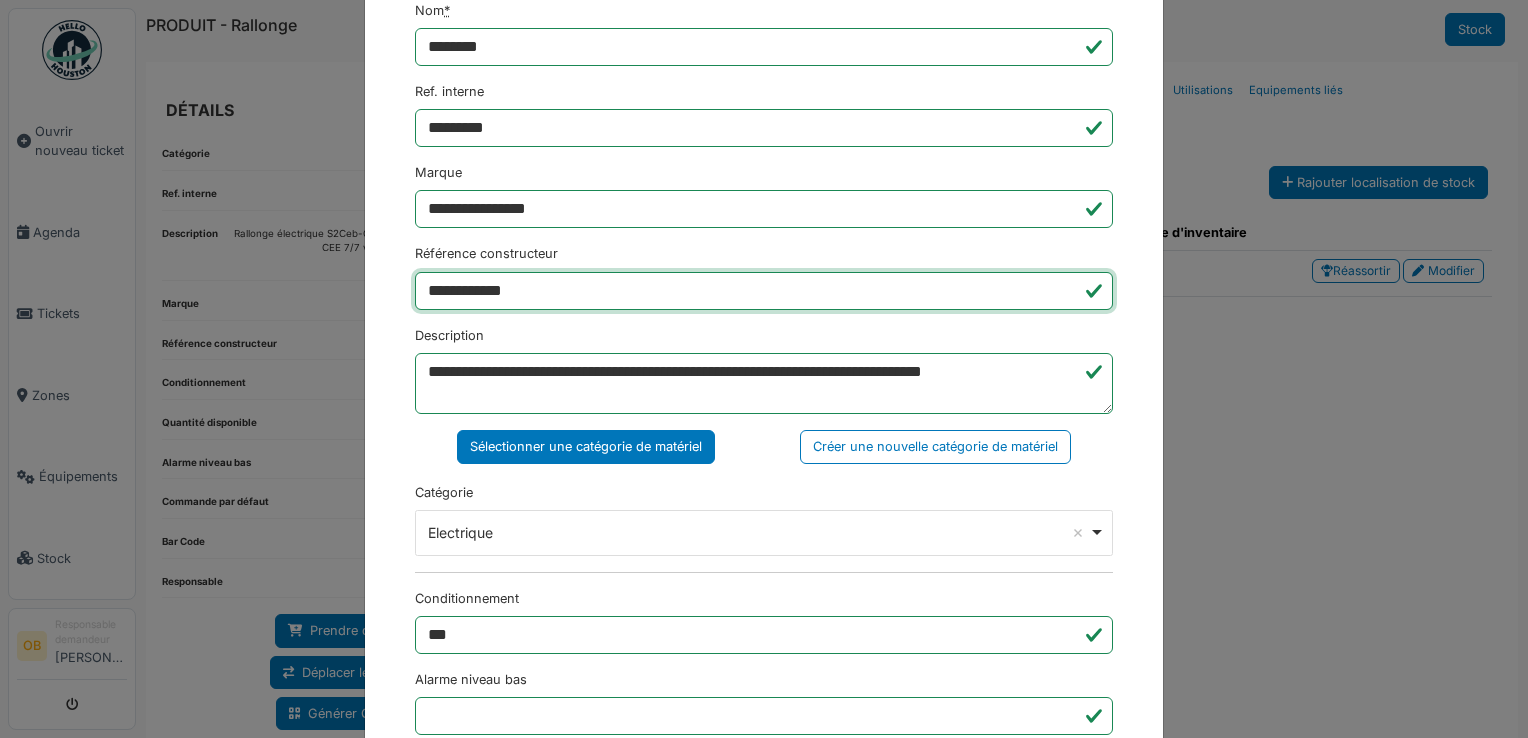 drag, startPoint x: 593, startPoint y: 290, endPoint x: 229, endPoint y: 290, distance: 364 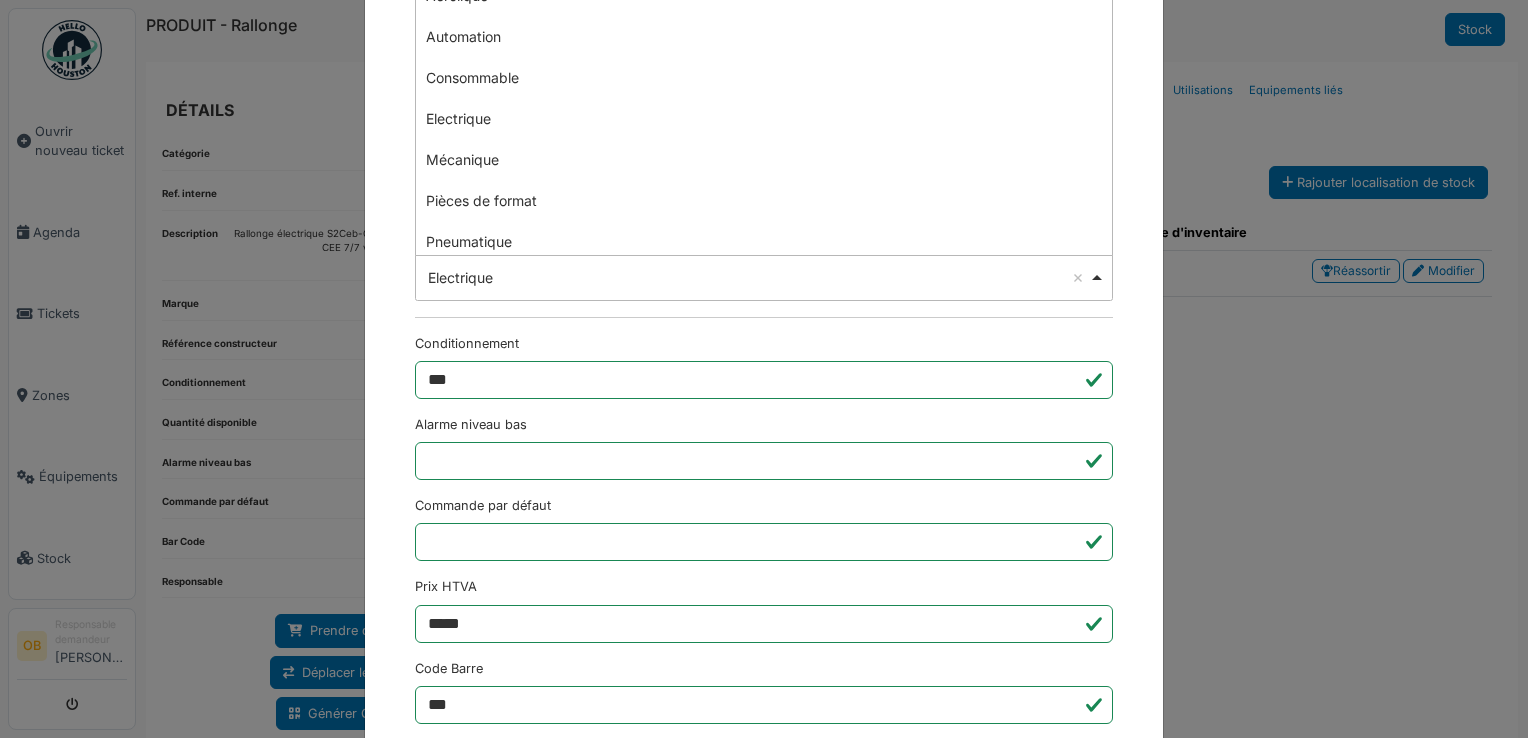 scroll, scrollTop: 650, scrollLeft: 0, axis: vertical 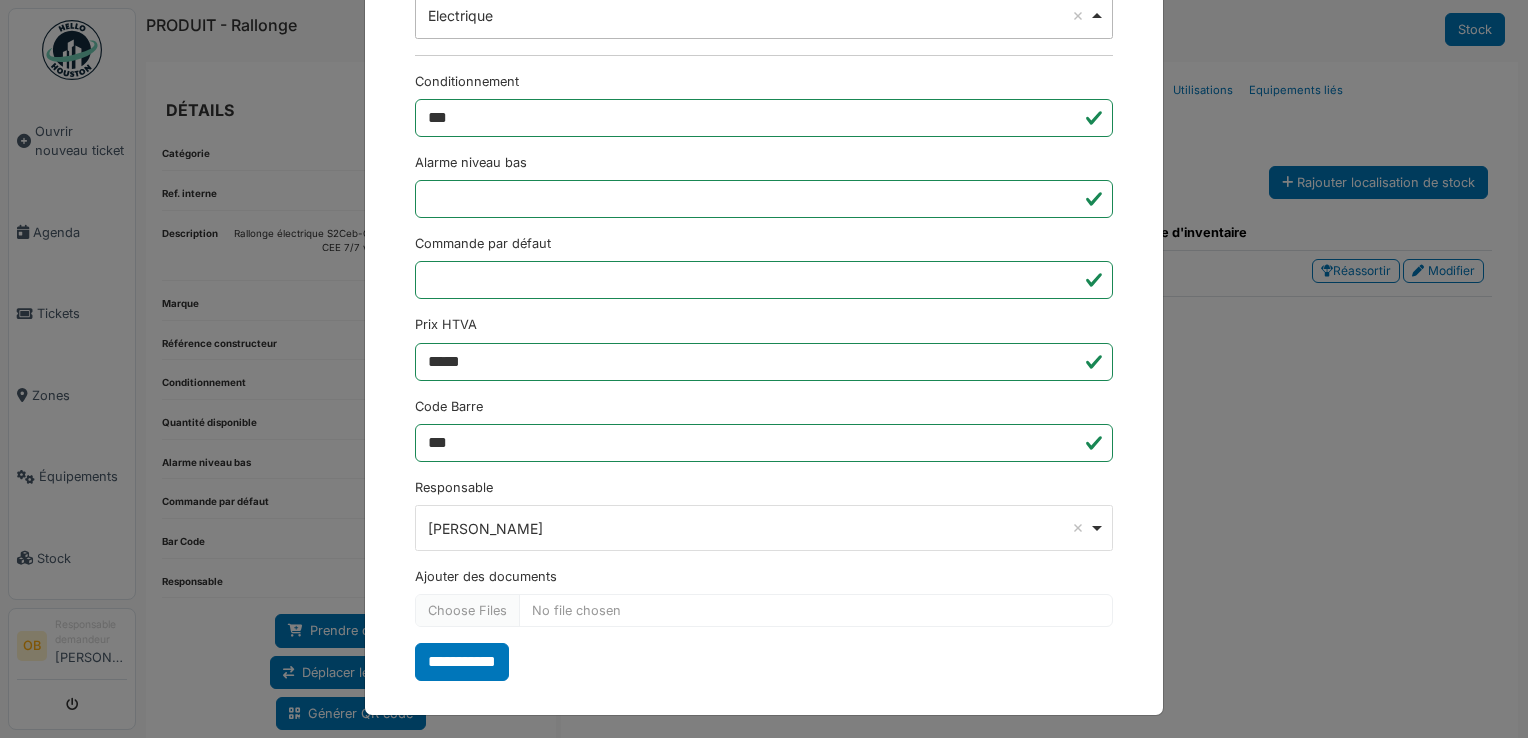drag, startPoint x: 478, startPoint y: 585, endPoint x: 489, endPoint y: 600, distance: 18.601076 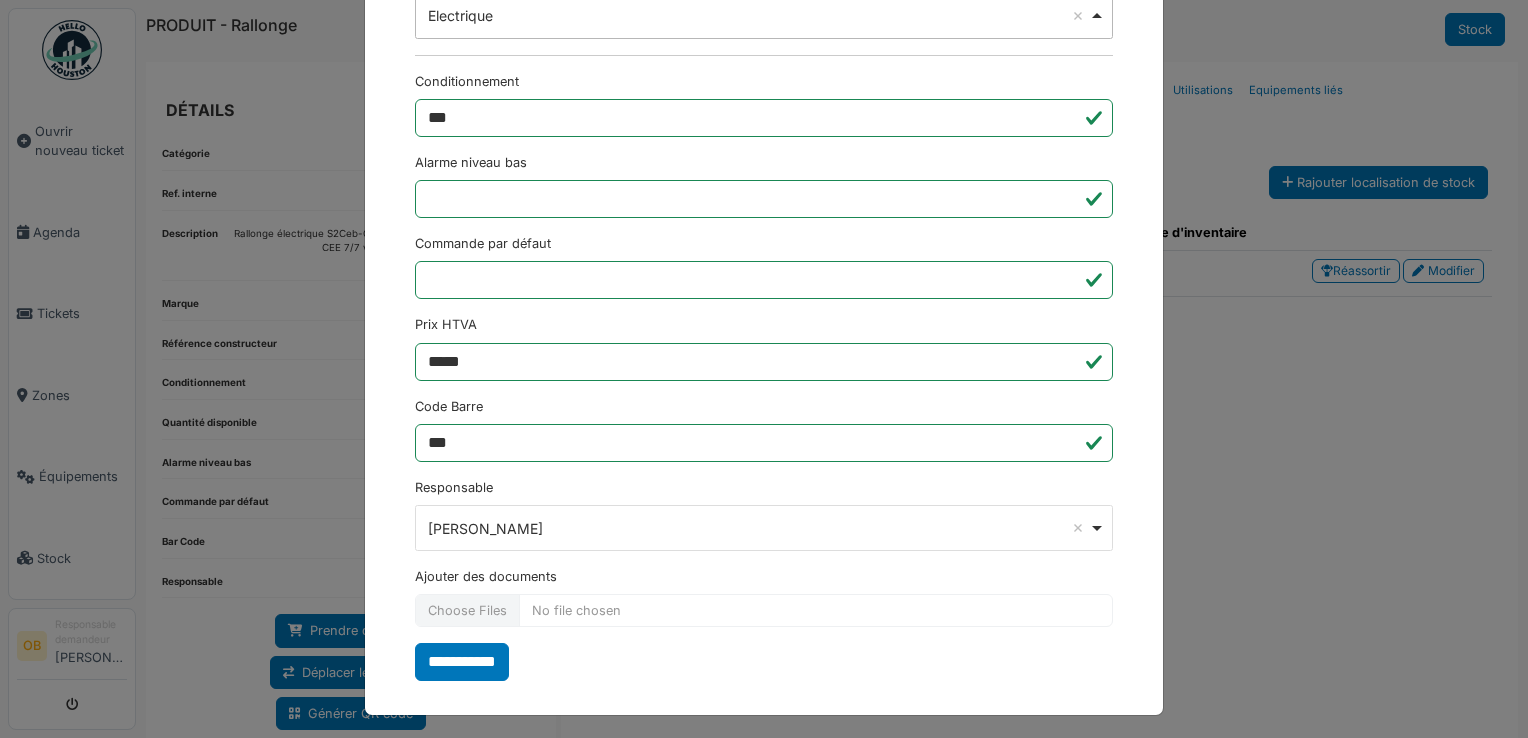 click on "Ajouter des documents" at bounding box center (764, 597) 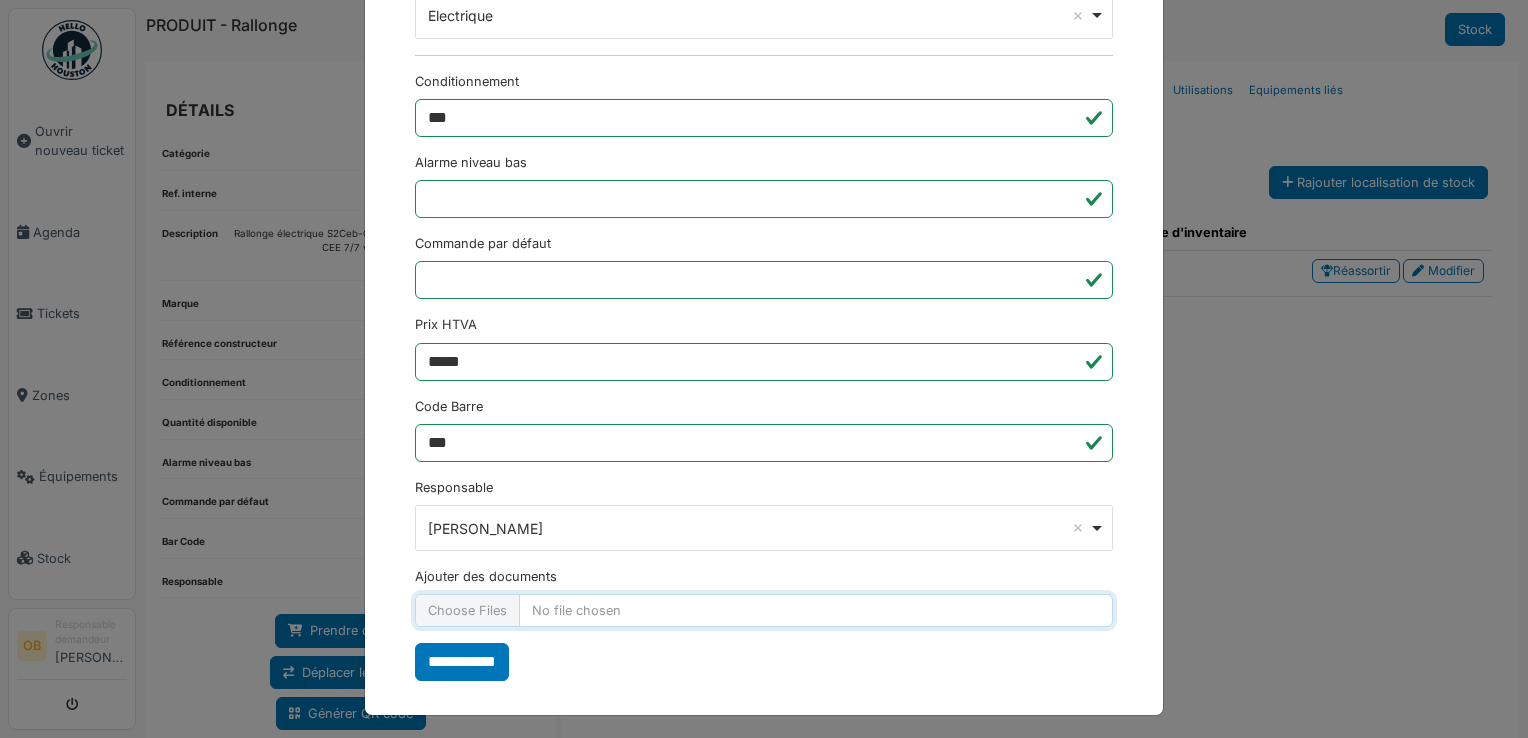 click on "Ajouter des documents" at bounding box center (764, 610) 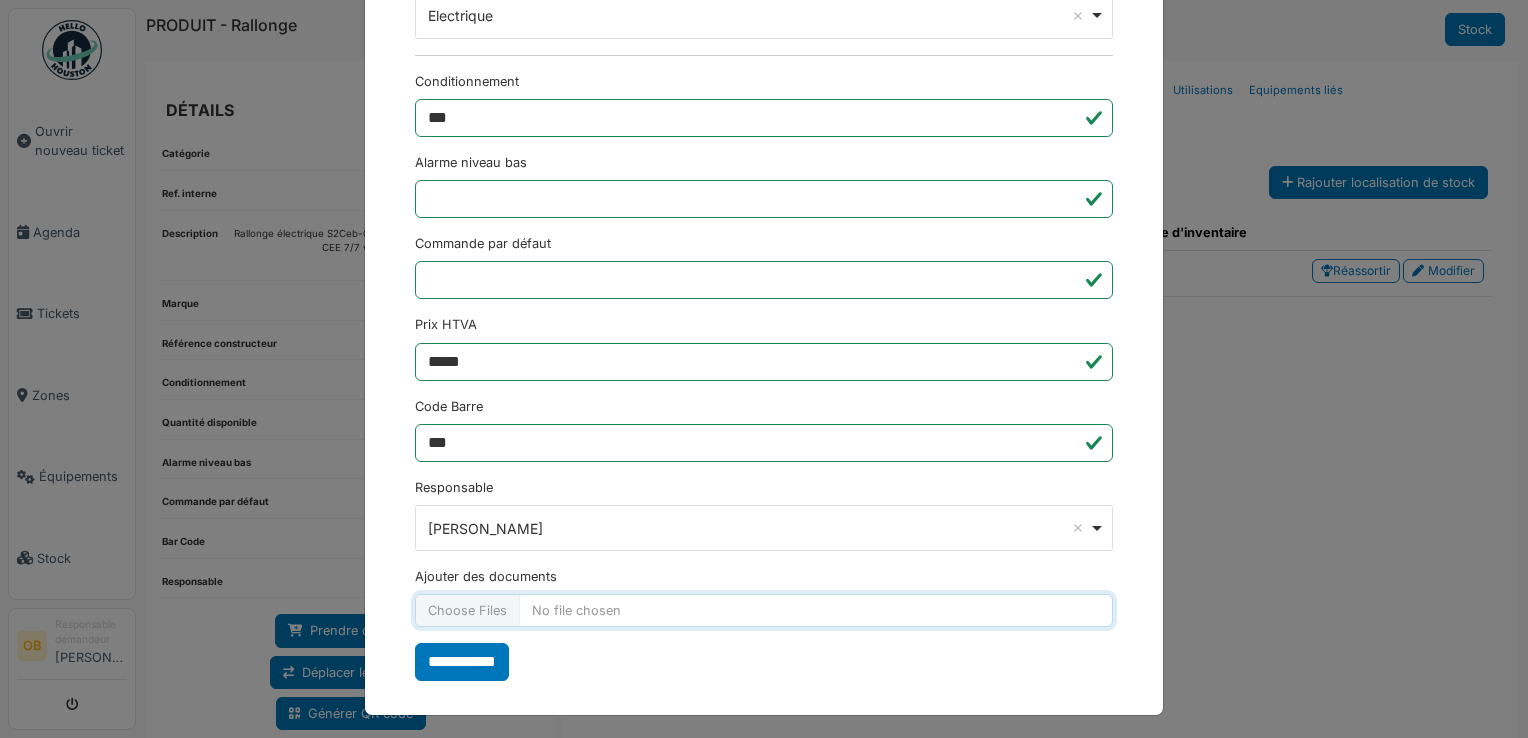 type on "**********" 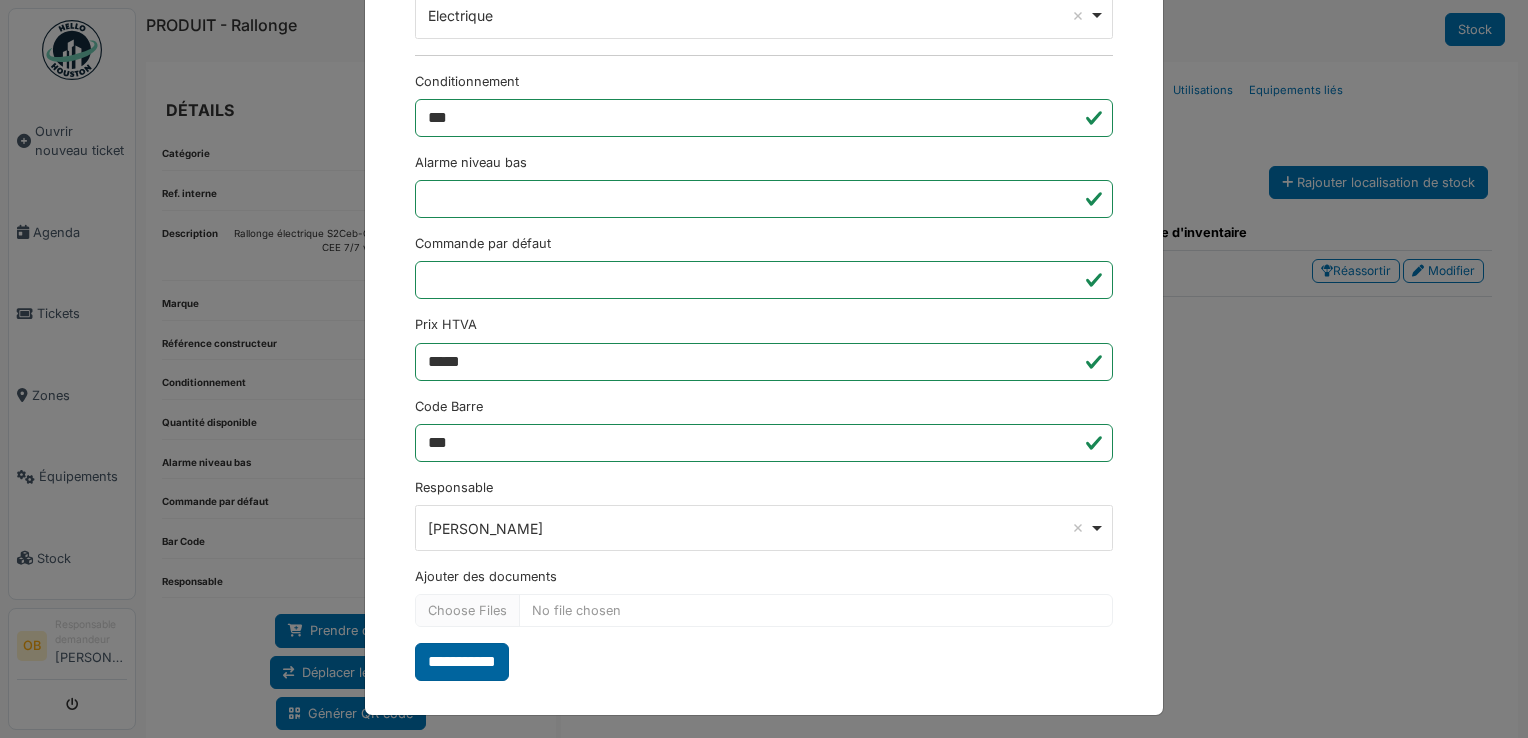 click on "**********" at bounding box center [462, 662] 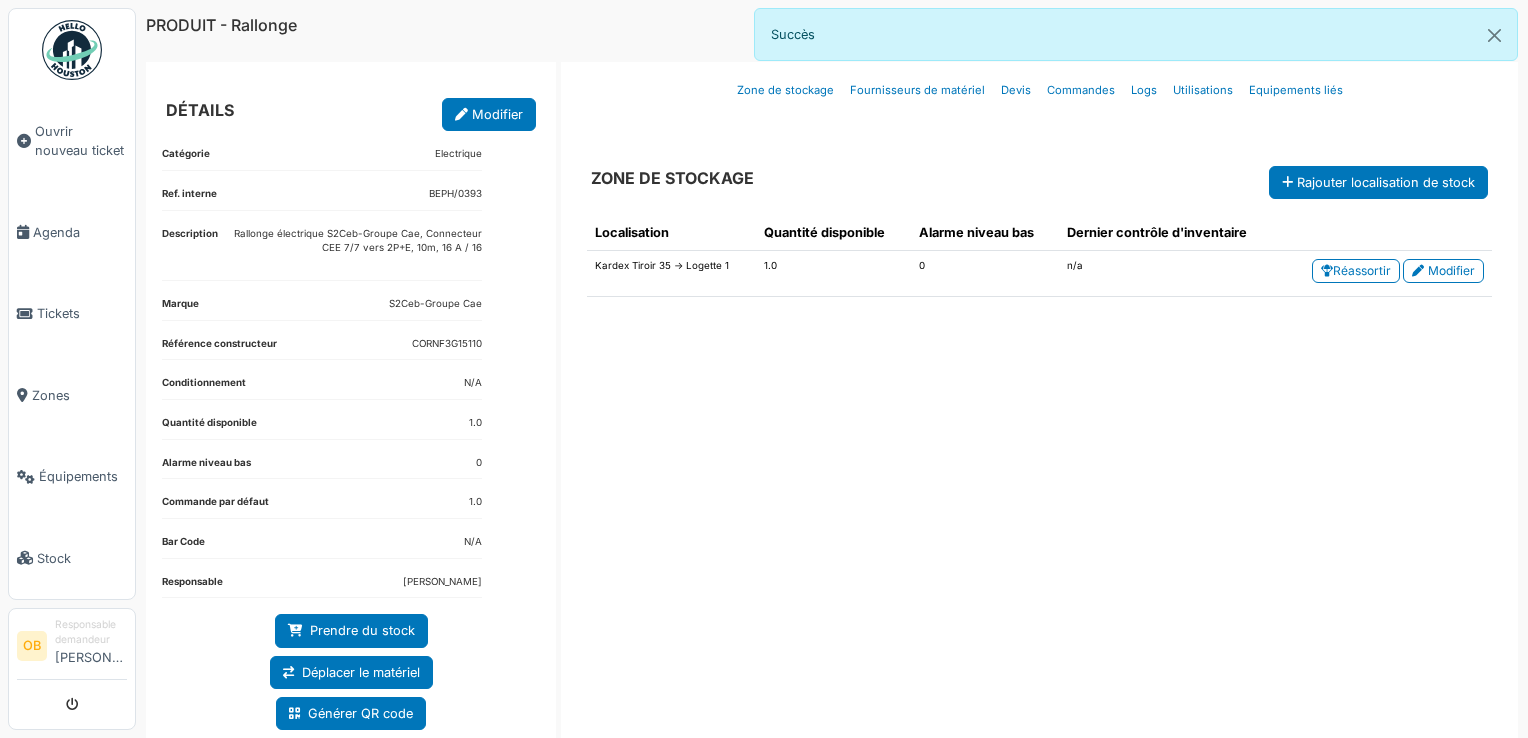 scroll, scrollTop: 136, scrollLeft: 0, axis: vertical 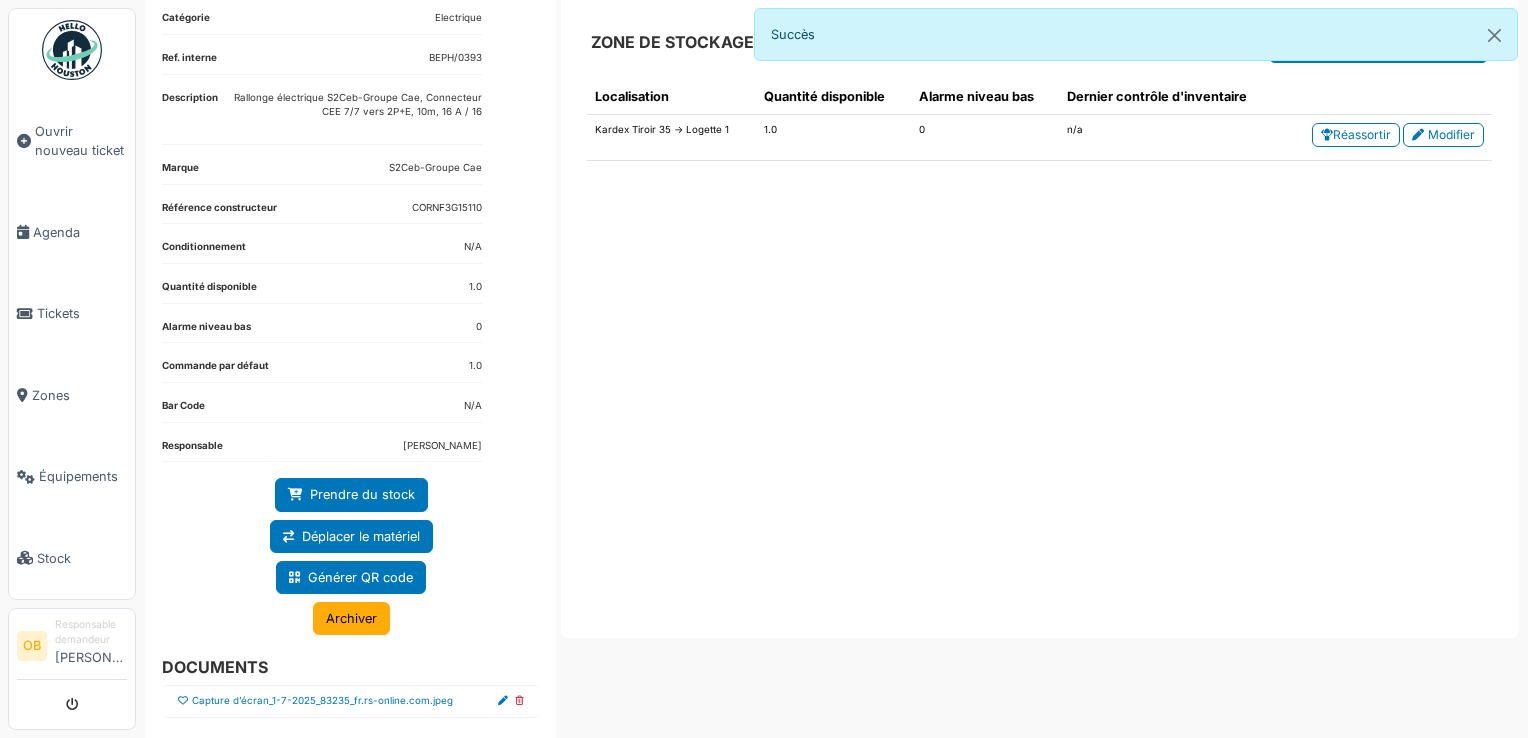 click on "Capture d’écran_1-7-2025_83235_fr.rs-online.com.jpeg" at bounding box center (351, 701) 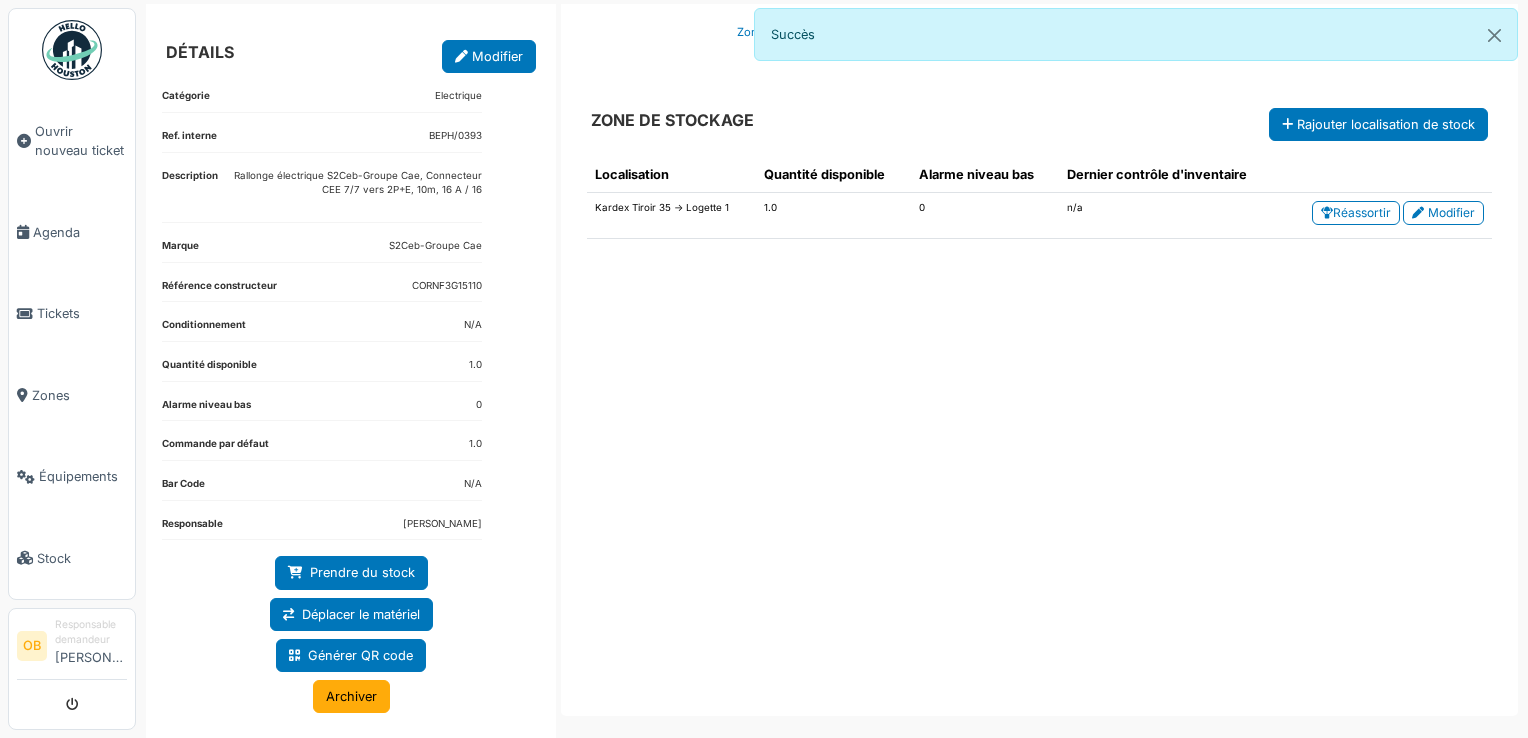 scroll, scrollTop: 133, scrollLeft: 0, axis: vertical 